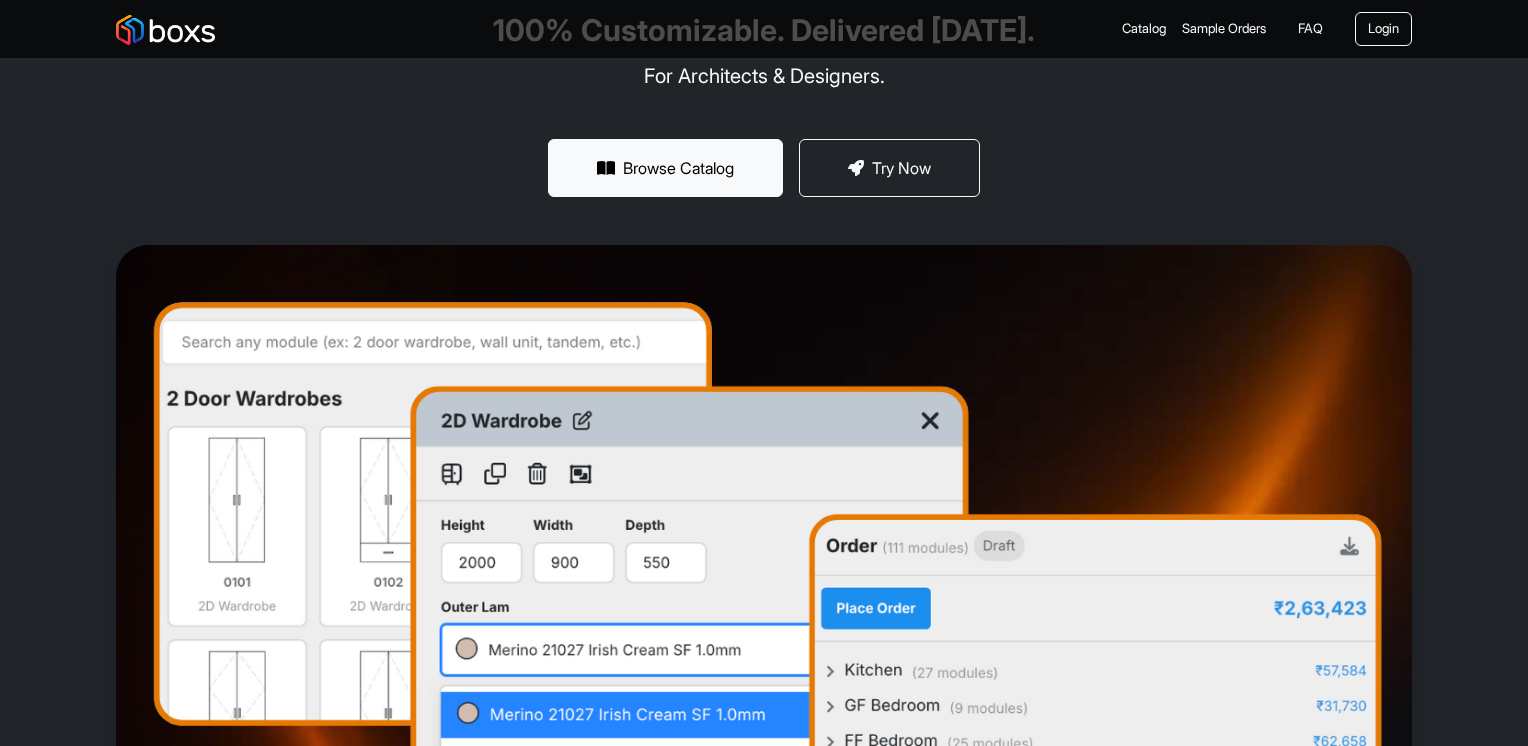 scroll, scrollTop: 300, scrollLeft: 0, axis: vertical 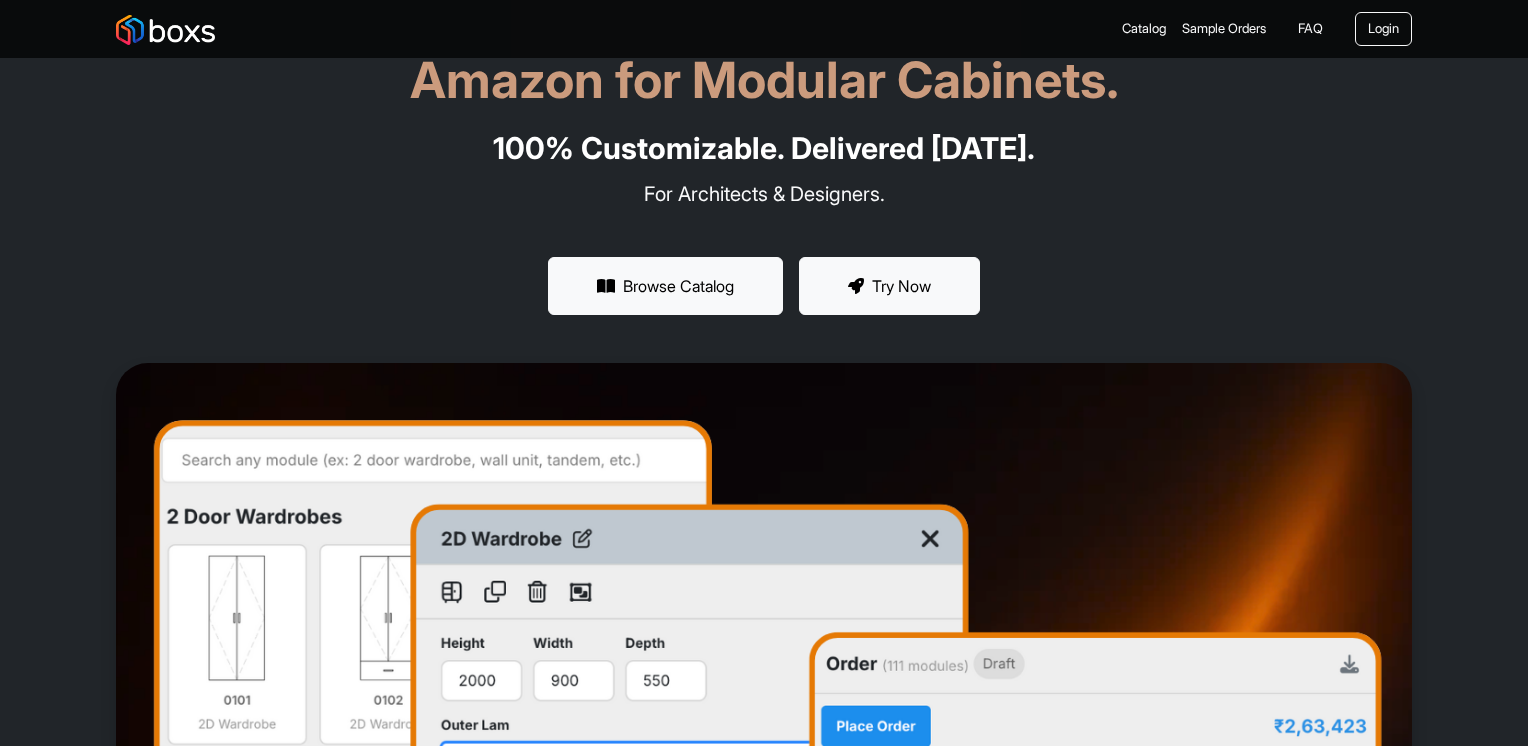 click at bounding box center (856, 286) 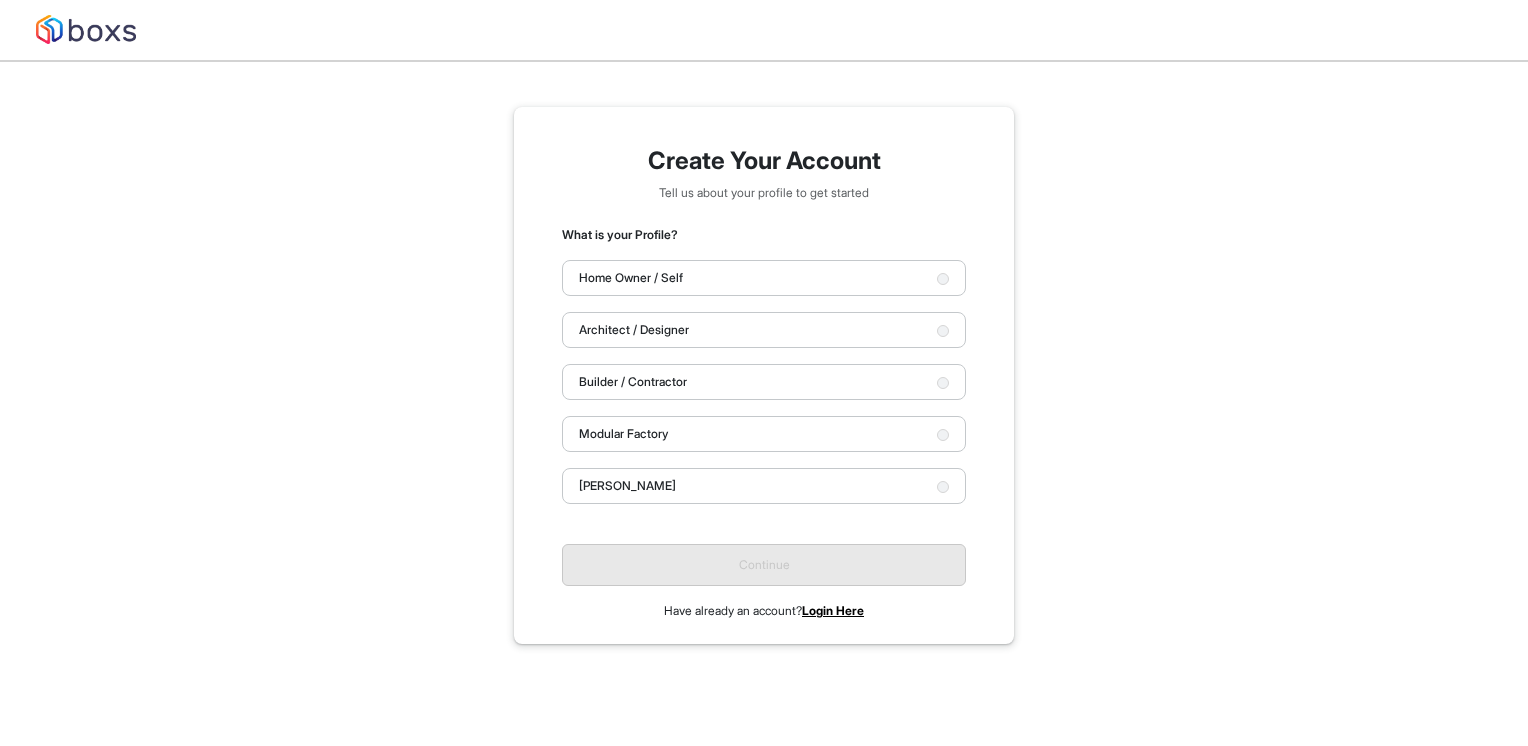 scroll, scrollTop: 61, scrollLeft: 0, axis: vertical 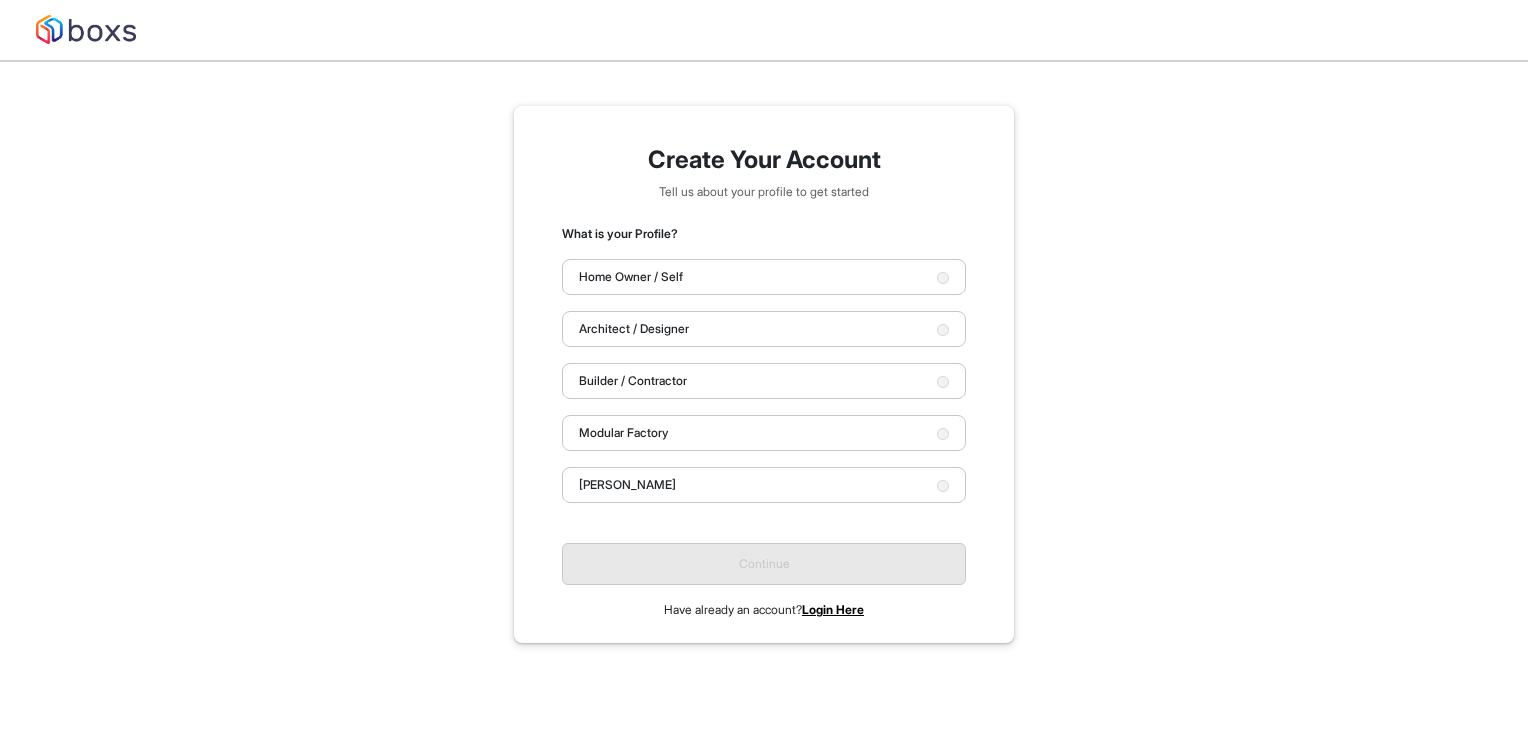 click on "Architect / Designer" at bounding box center (764, 329) 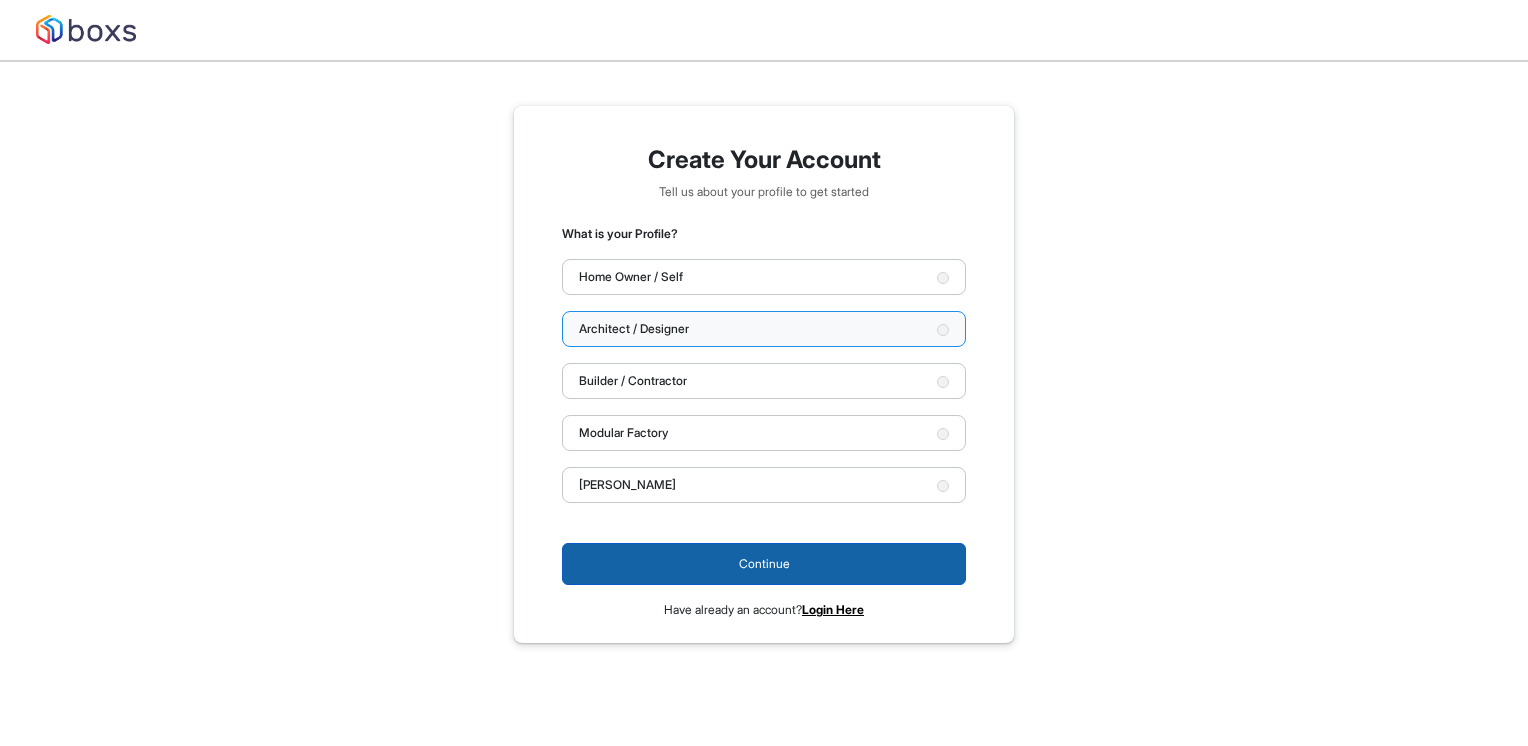 click on "Continue" at bounding box center (764, 564) 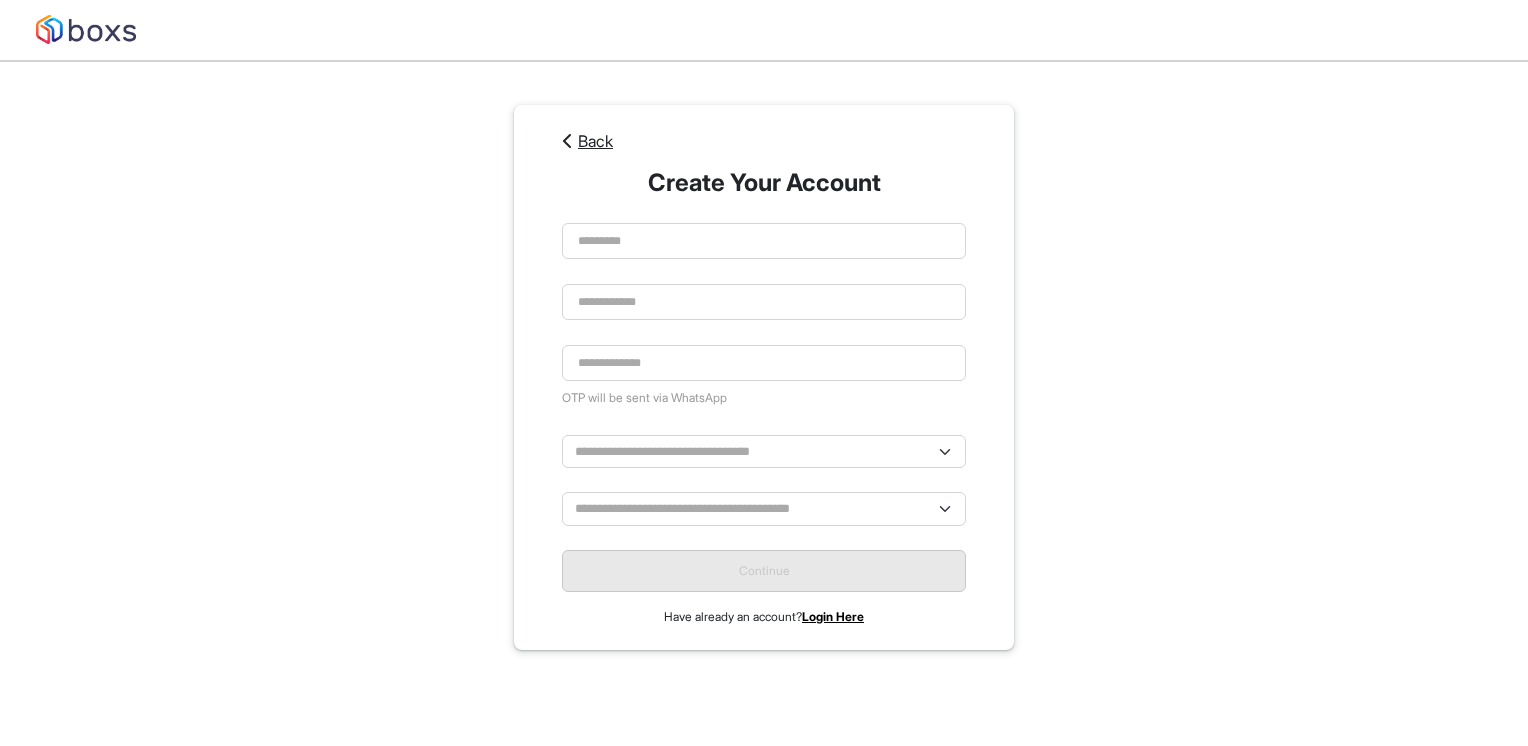 click on "Back" at bounding box center (764, 141) 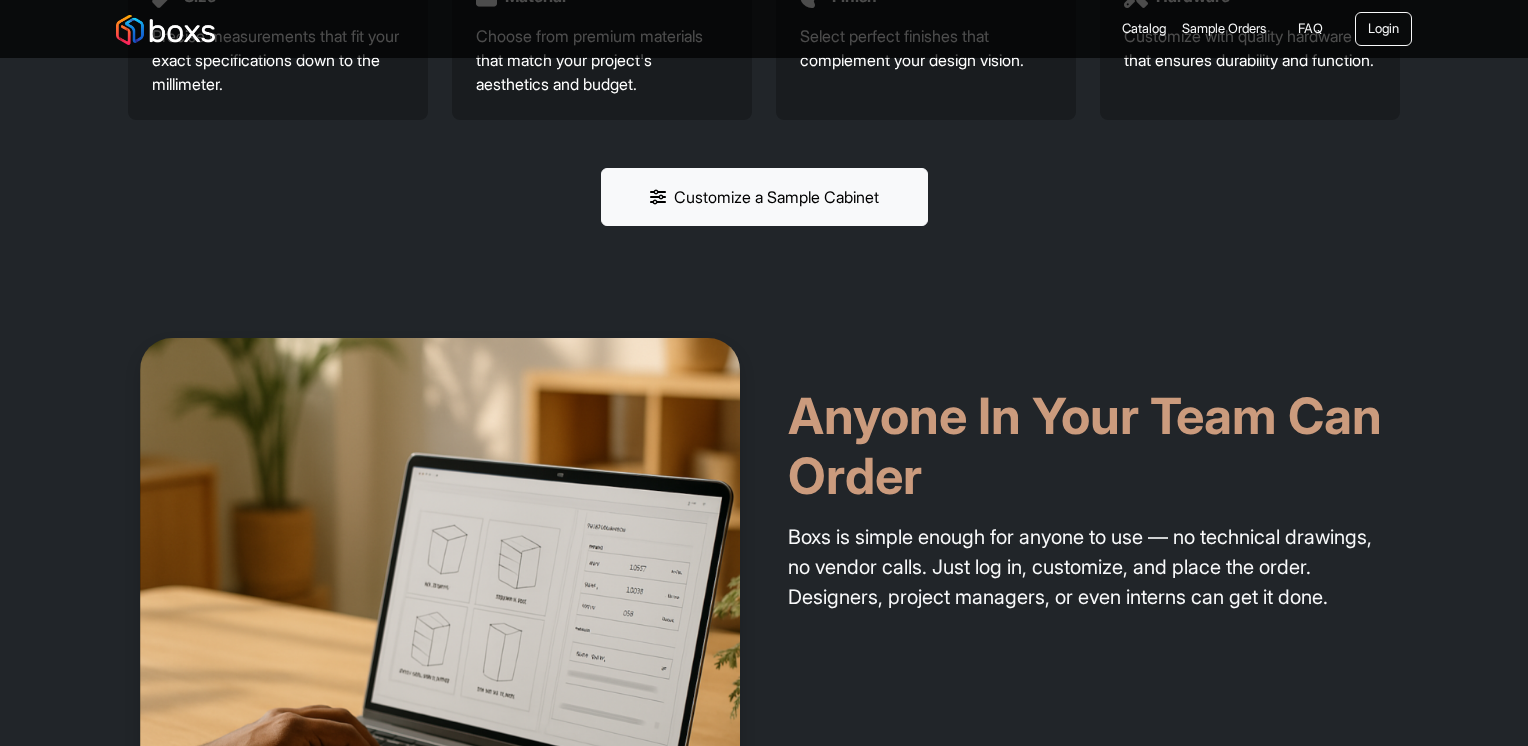 scroll, scrollTop: 1400, scrollLeft: 0, axis: vertical 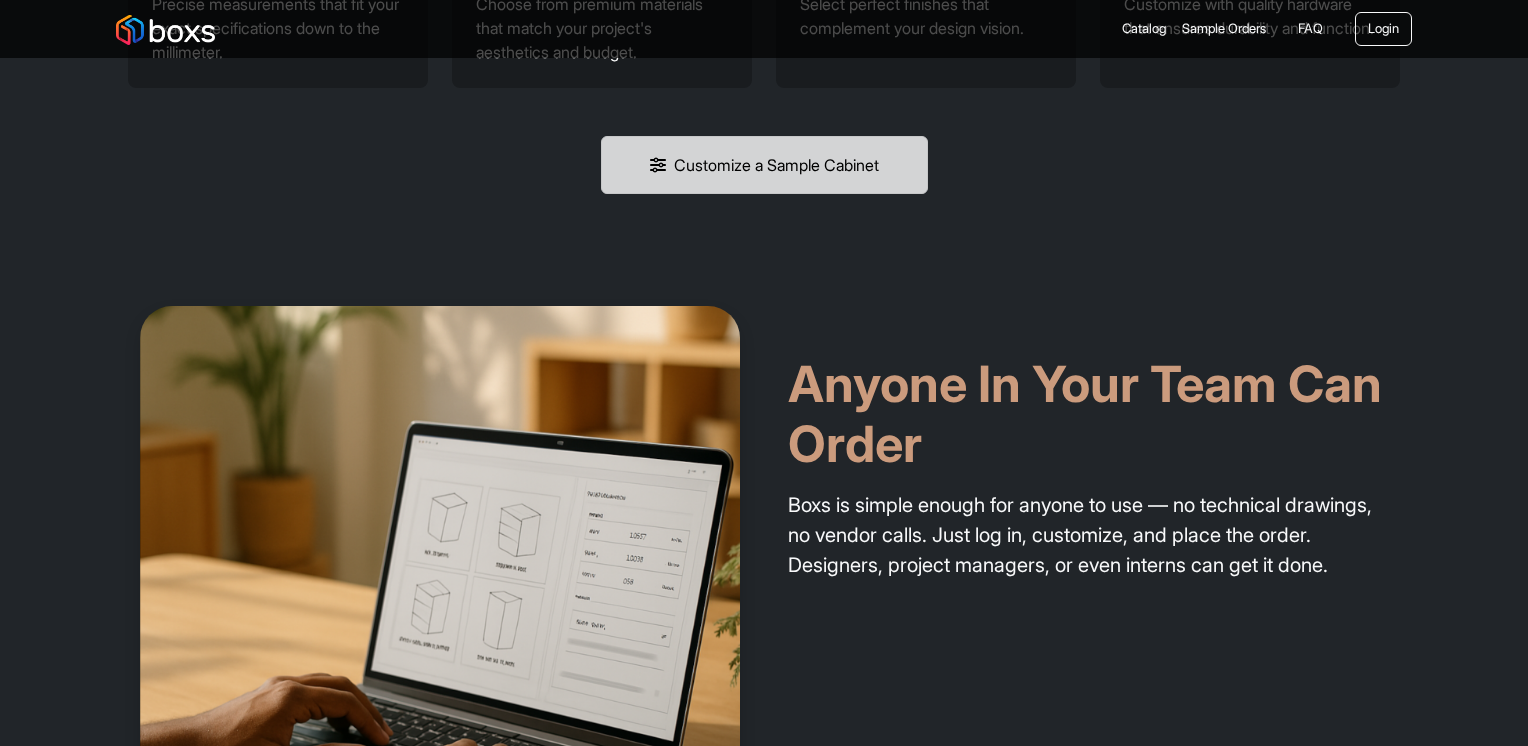 click on "Customize a Sample Cabinet" at bounding box center (764, 165) 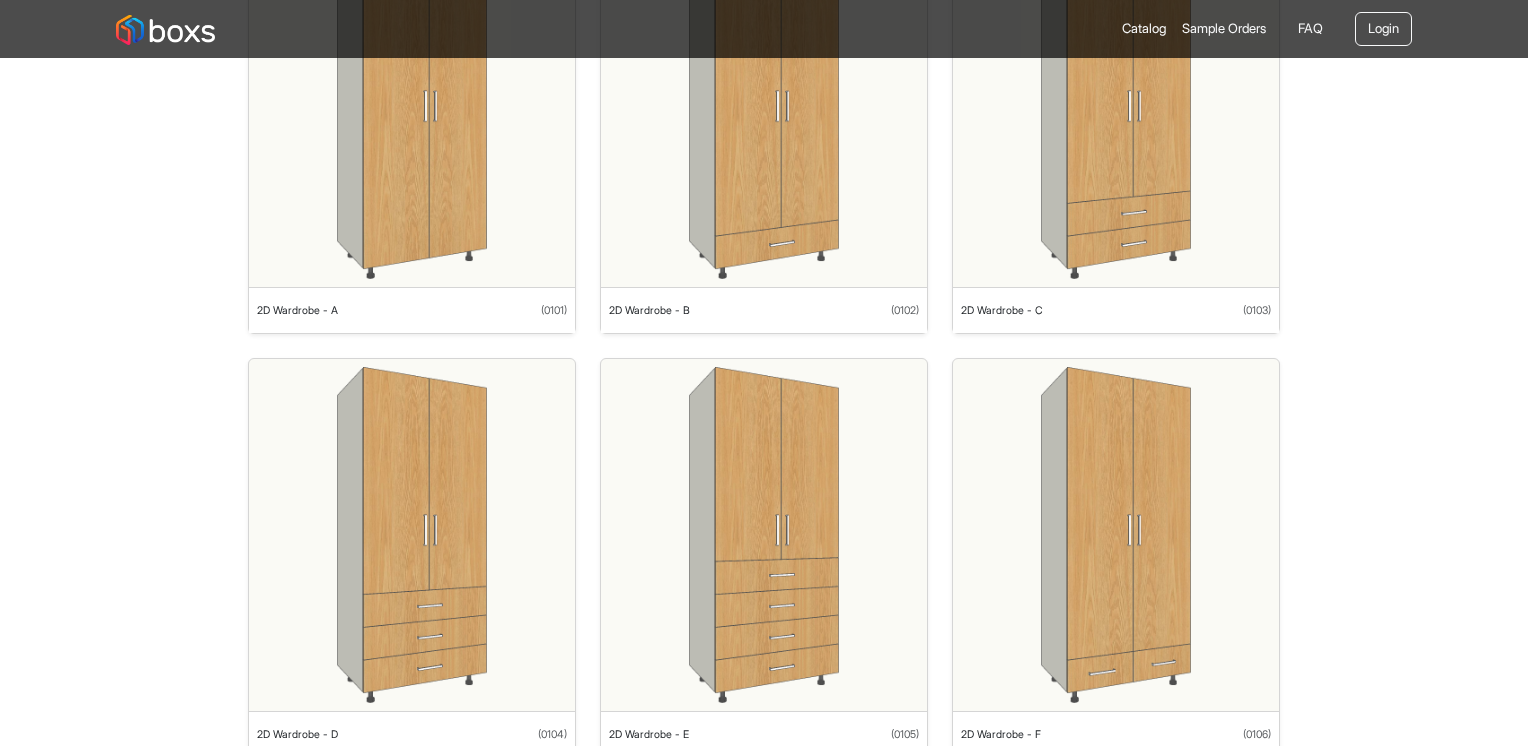 scroll, scrollTop: 0, scrollLeft: 0, axis: both 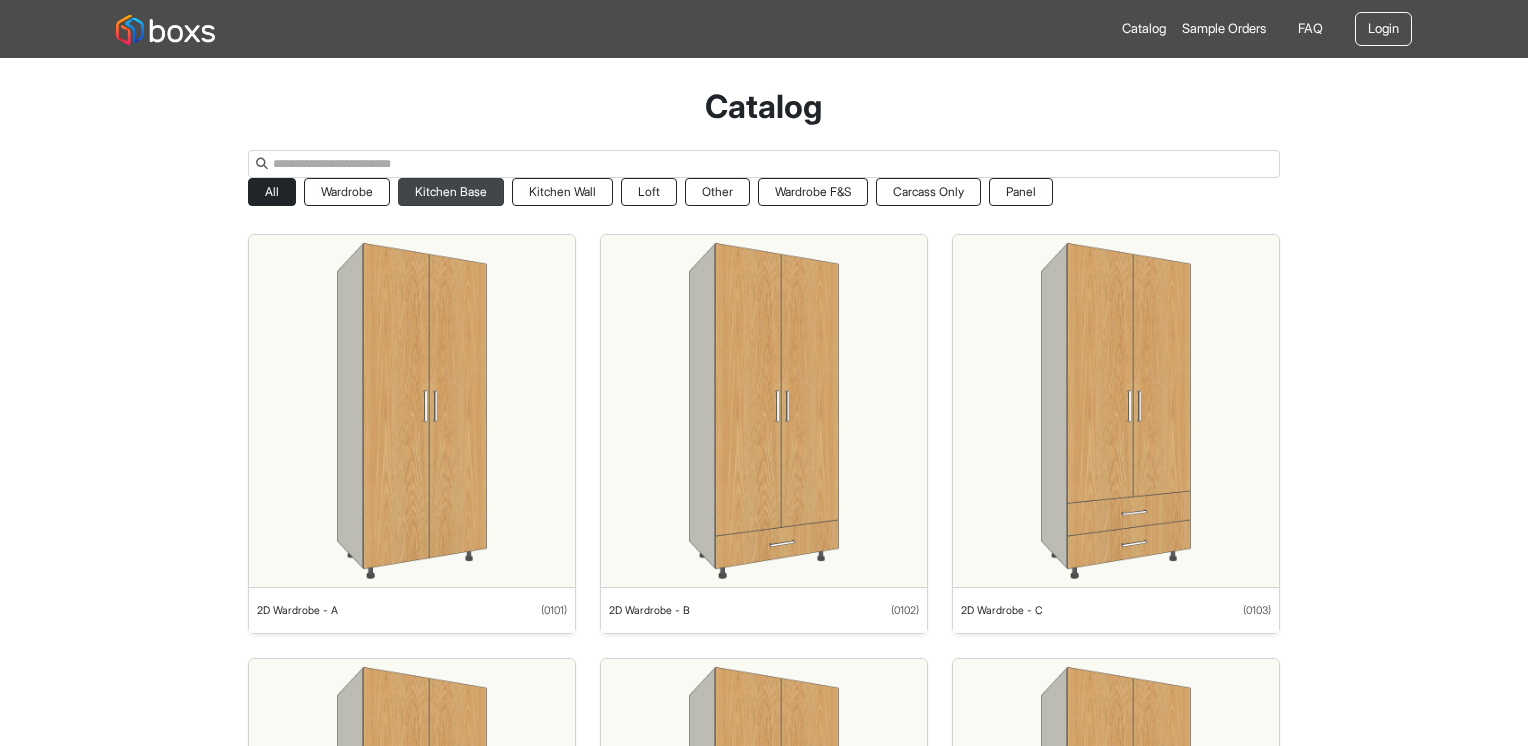 click on "Kitchen Base" at bounding box center [451, 192] 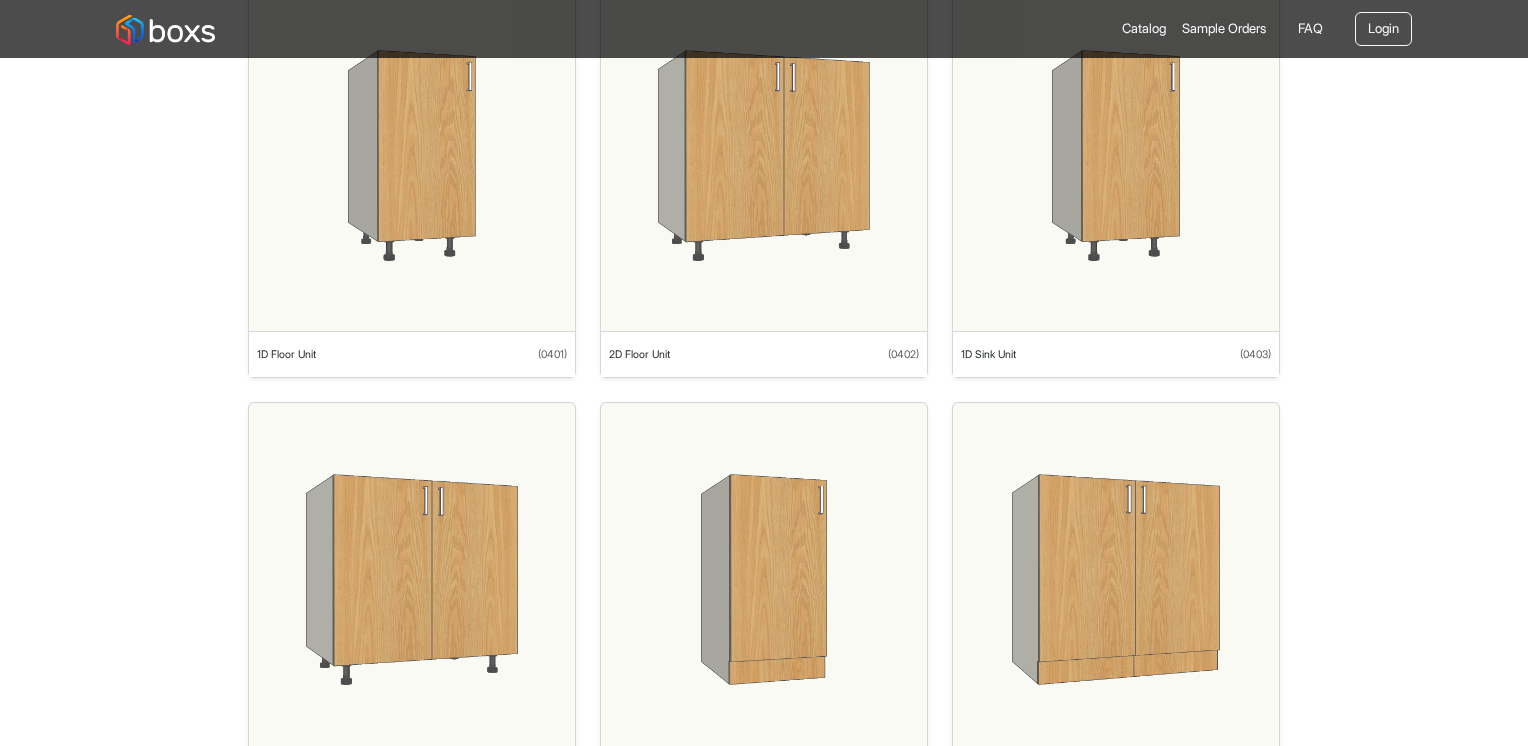 scroll, scrollTop: 0, scrollLeft: 0, axis: both 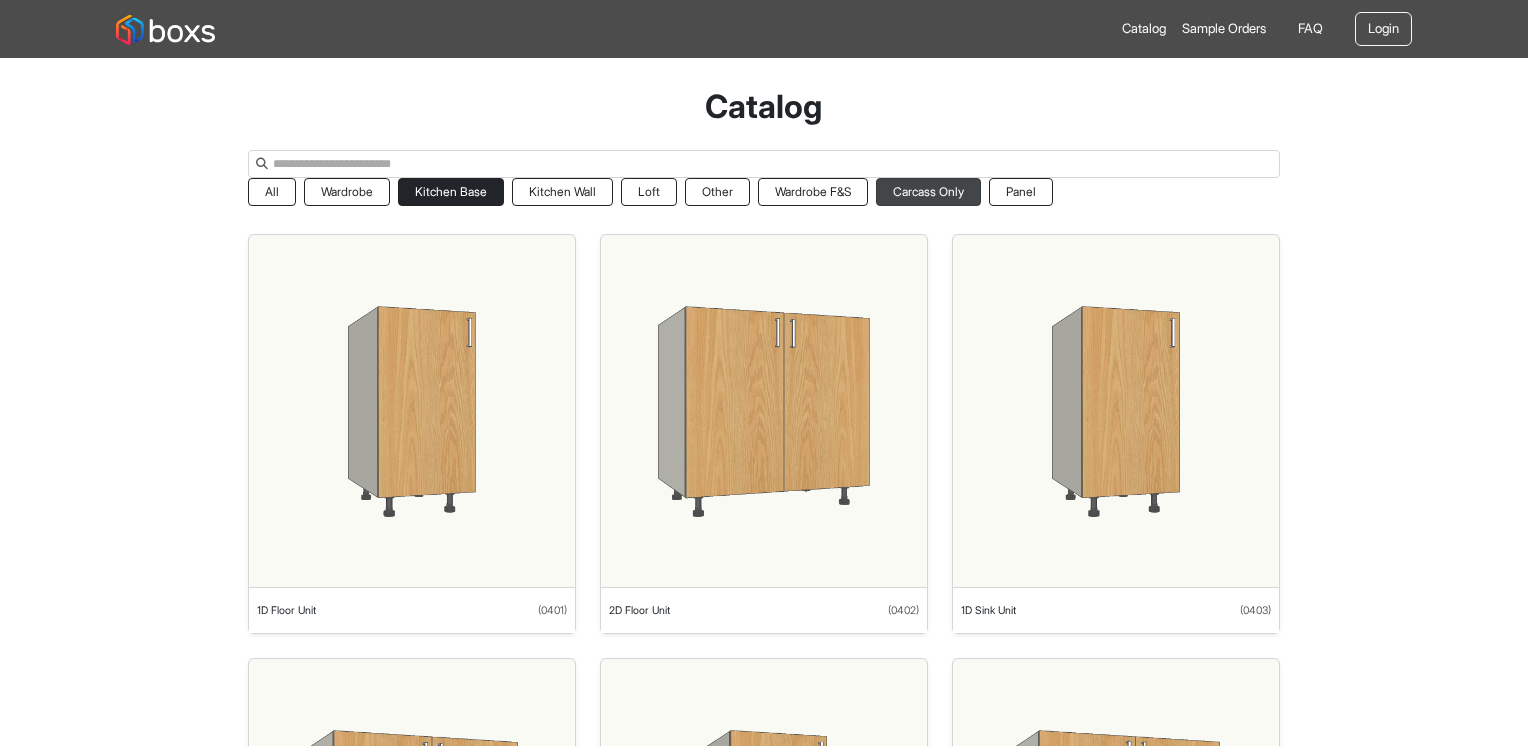 click on "Carcass Only" at bounding box center (928, 192) 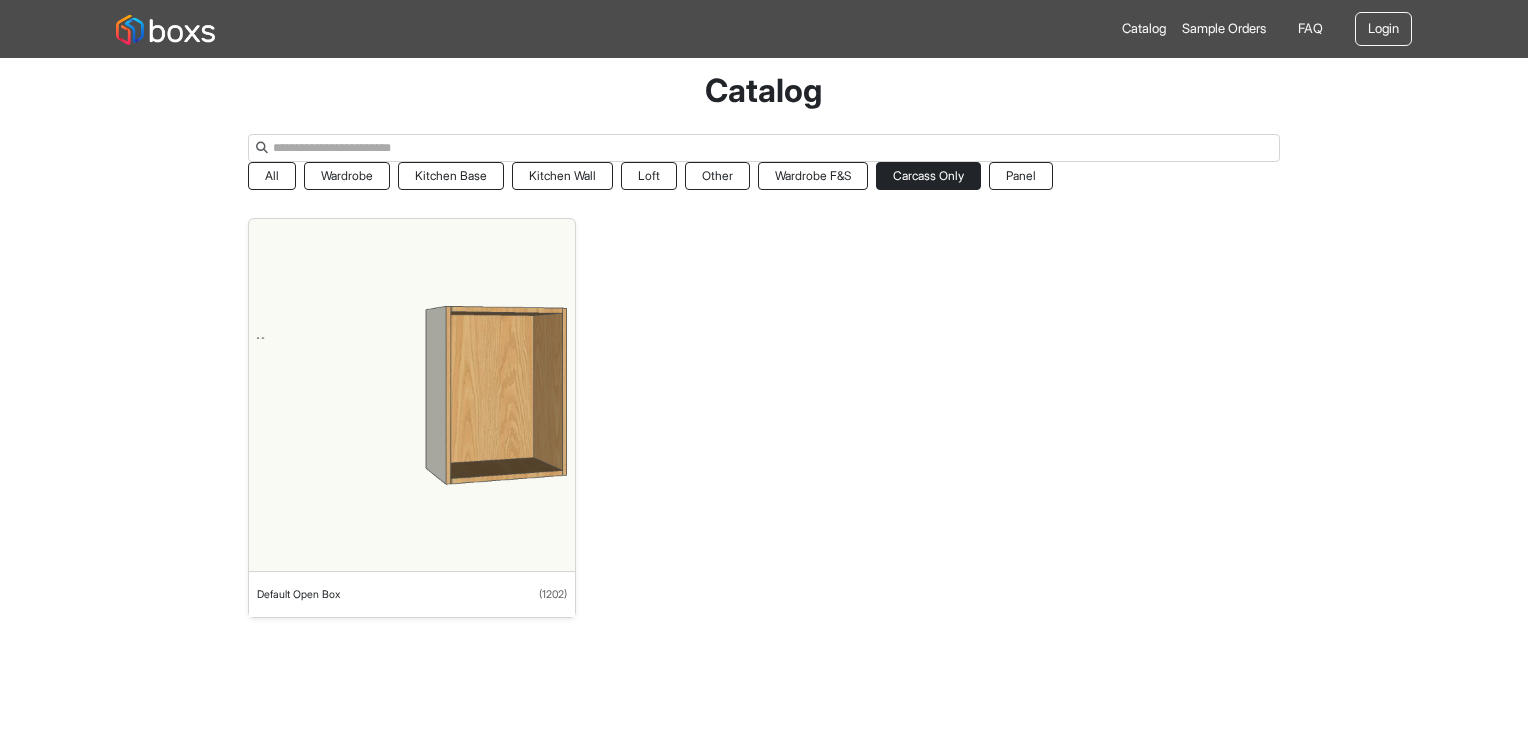 scroll, scrollTop: 0, scrollLeft: 0, axis: both 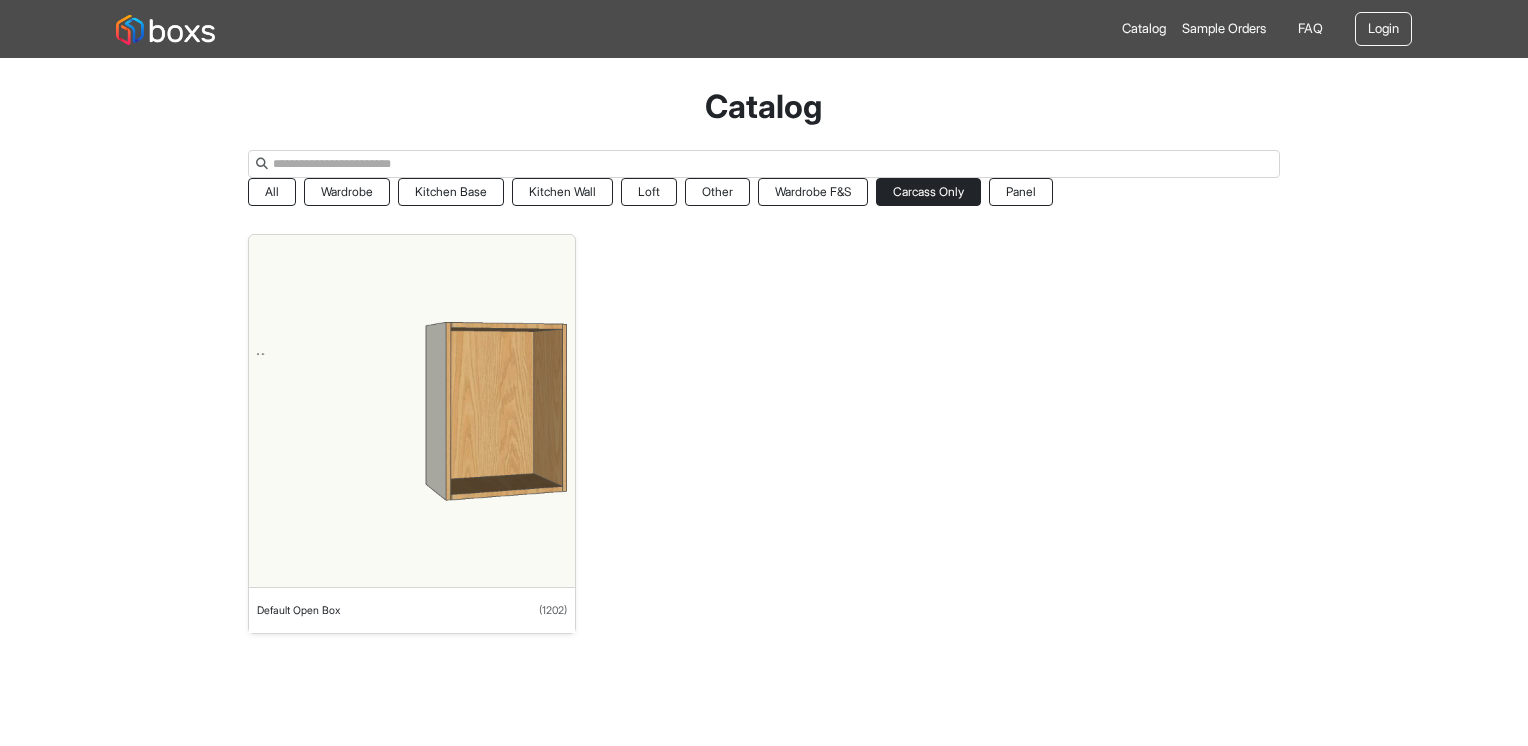 click on "Default Open Box ( 1202 )" at bounding box center [412, 610] 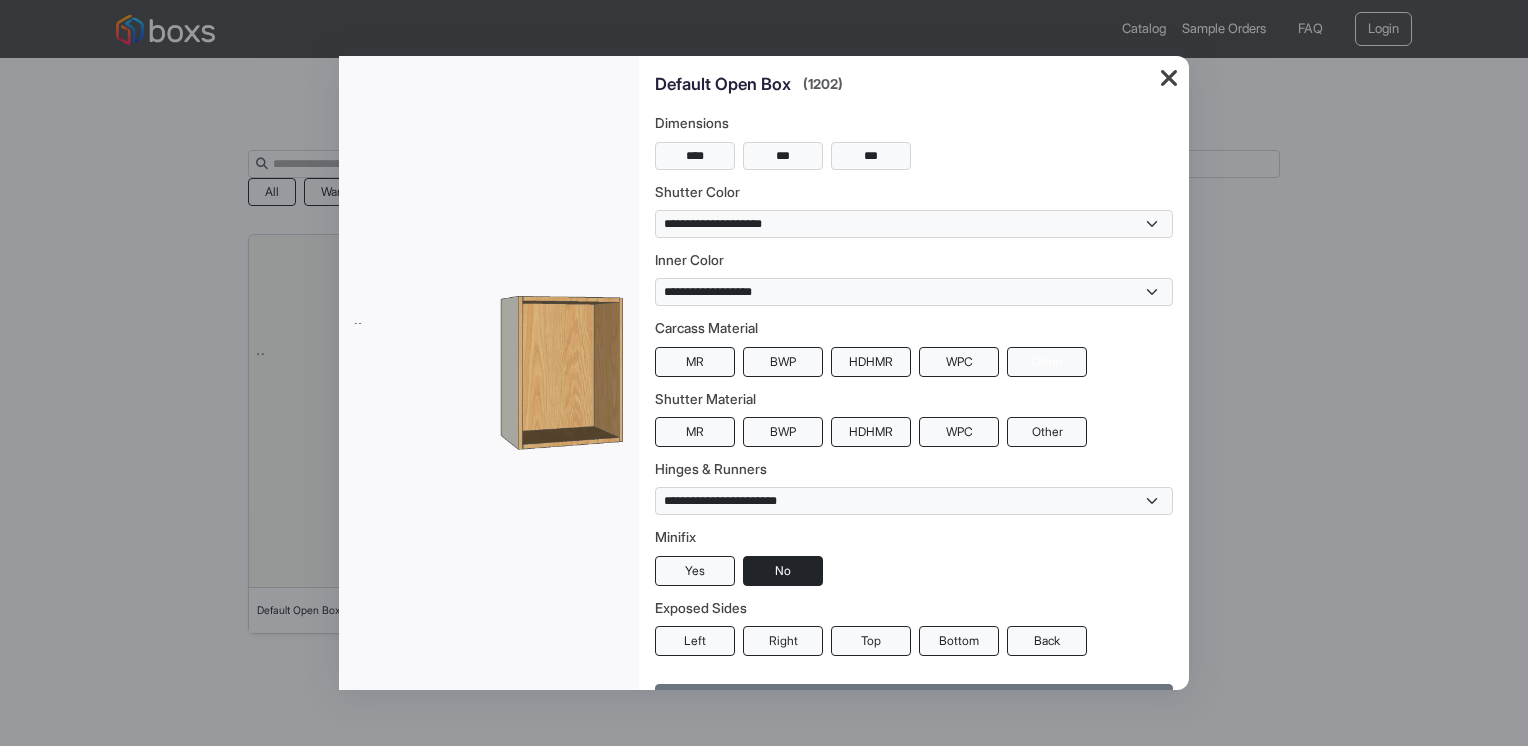 click on "Other" at bounding box center [1047, 362] 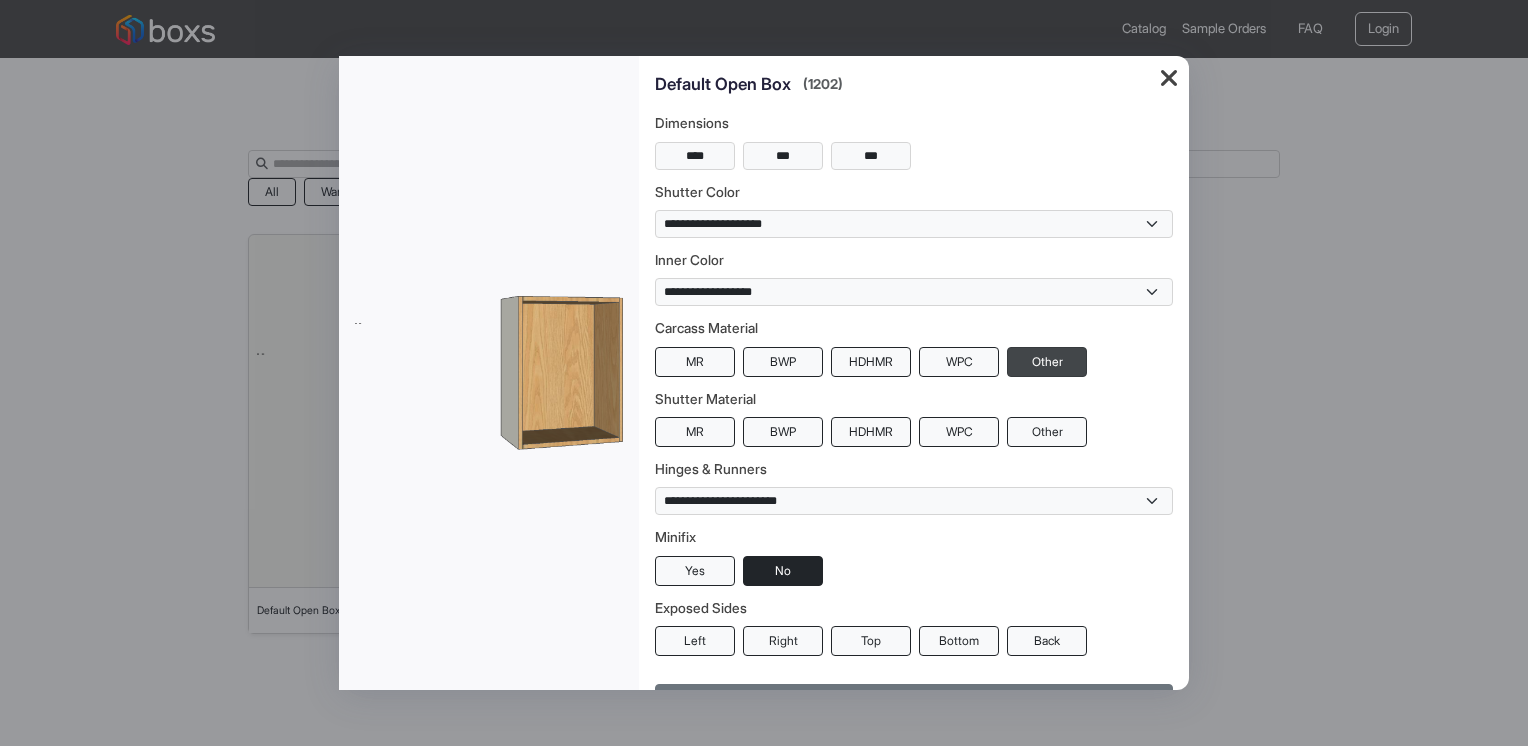 click on "Other" at bounding box center [1047, 362] 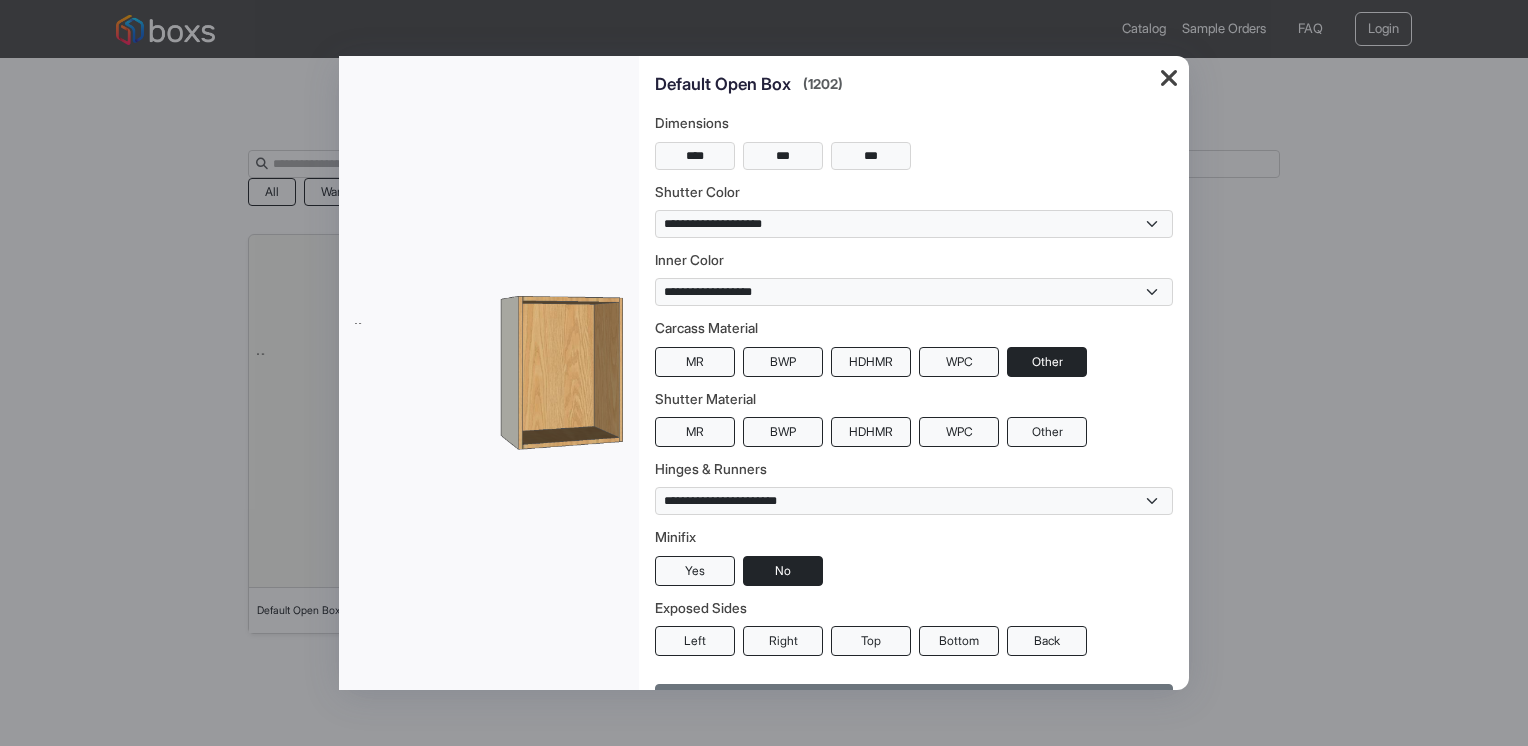 click on "**********" at bounding box center [914, 373] 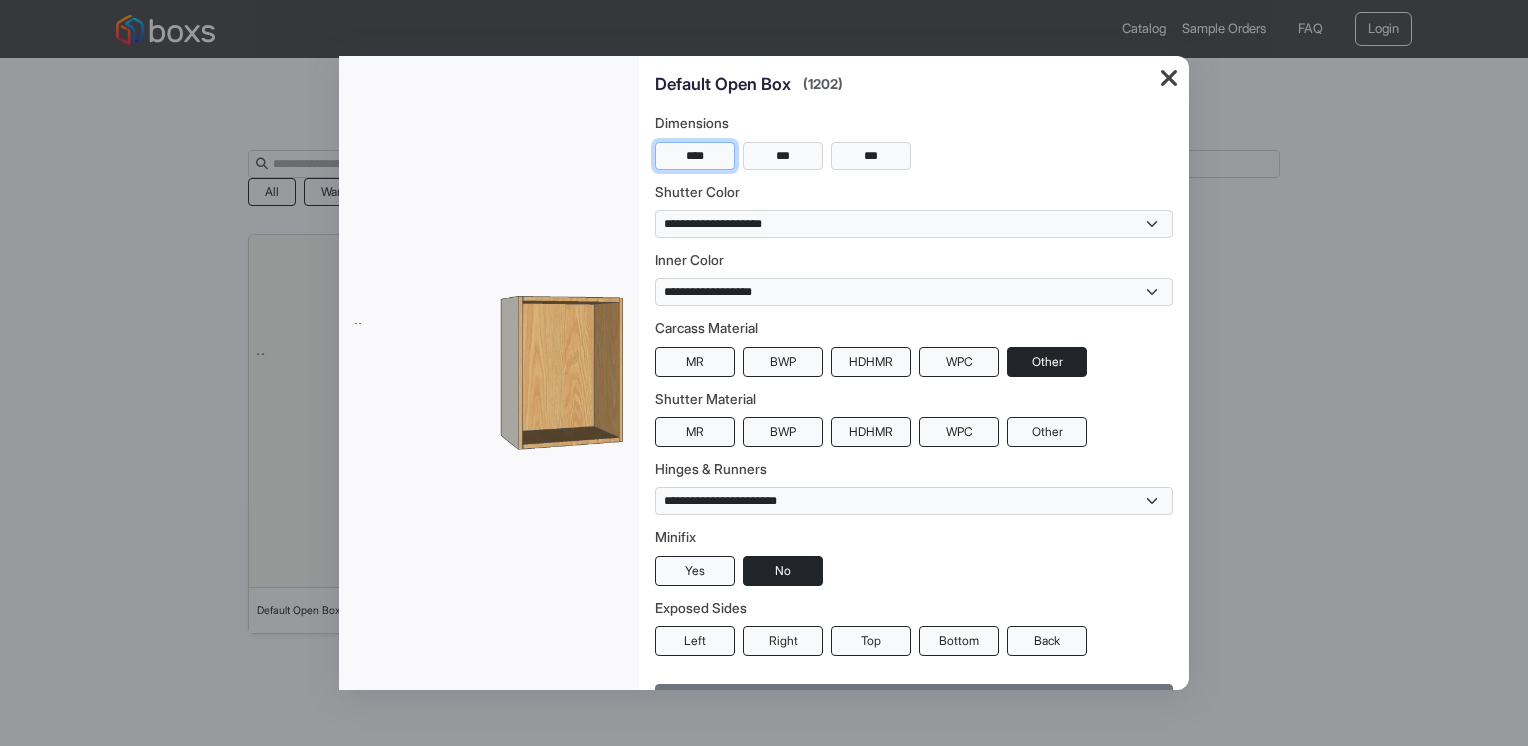 click on "****" at bounding box center [695, 156] 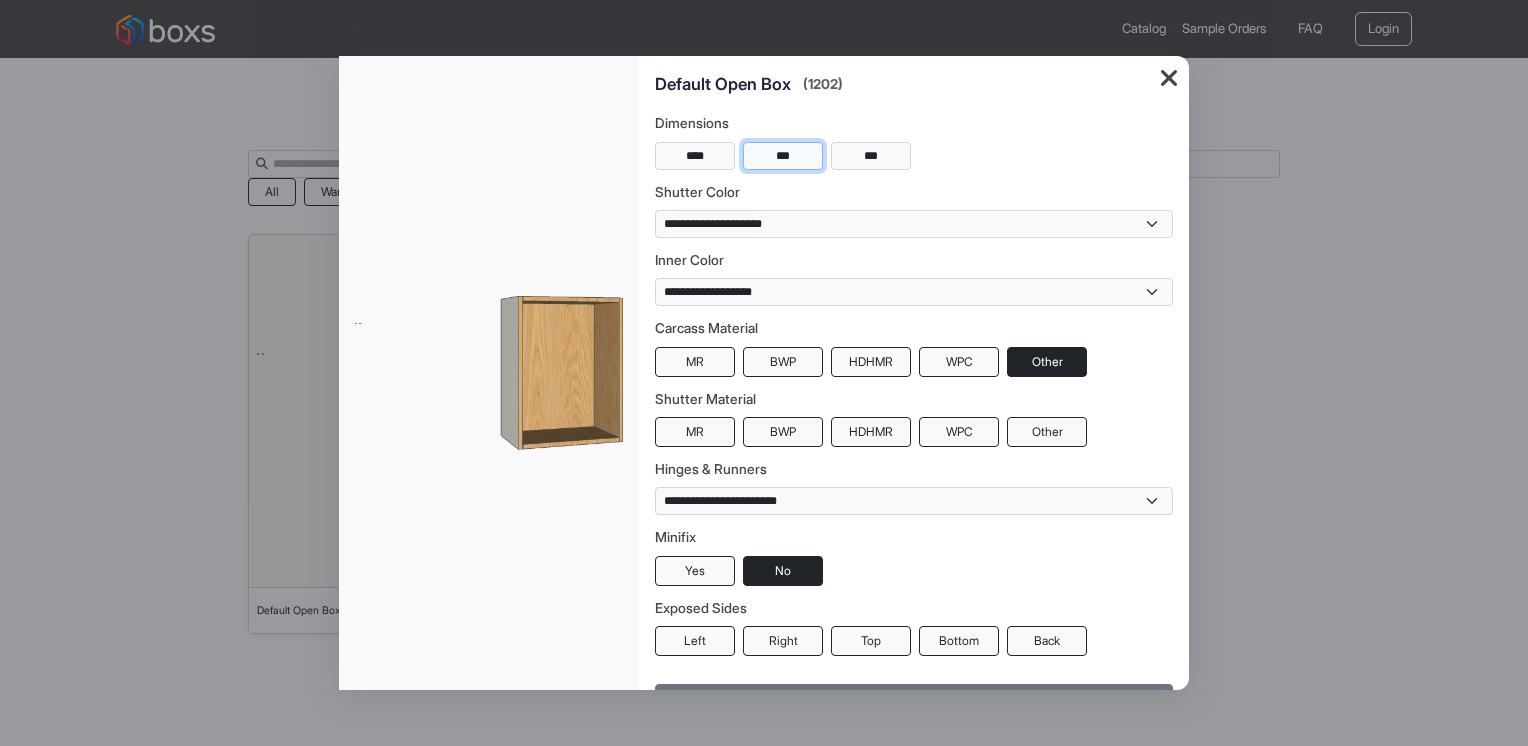 click on "***" at bounding box center (783, 156) 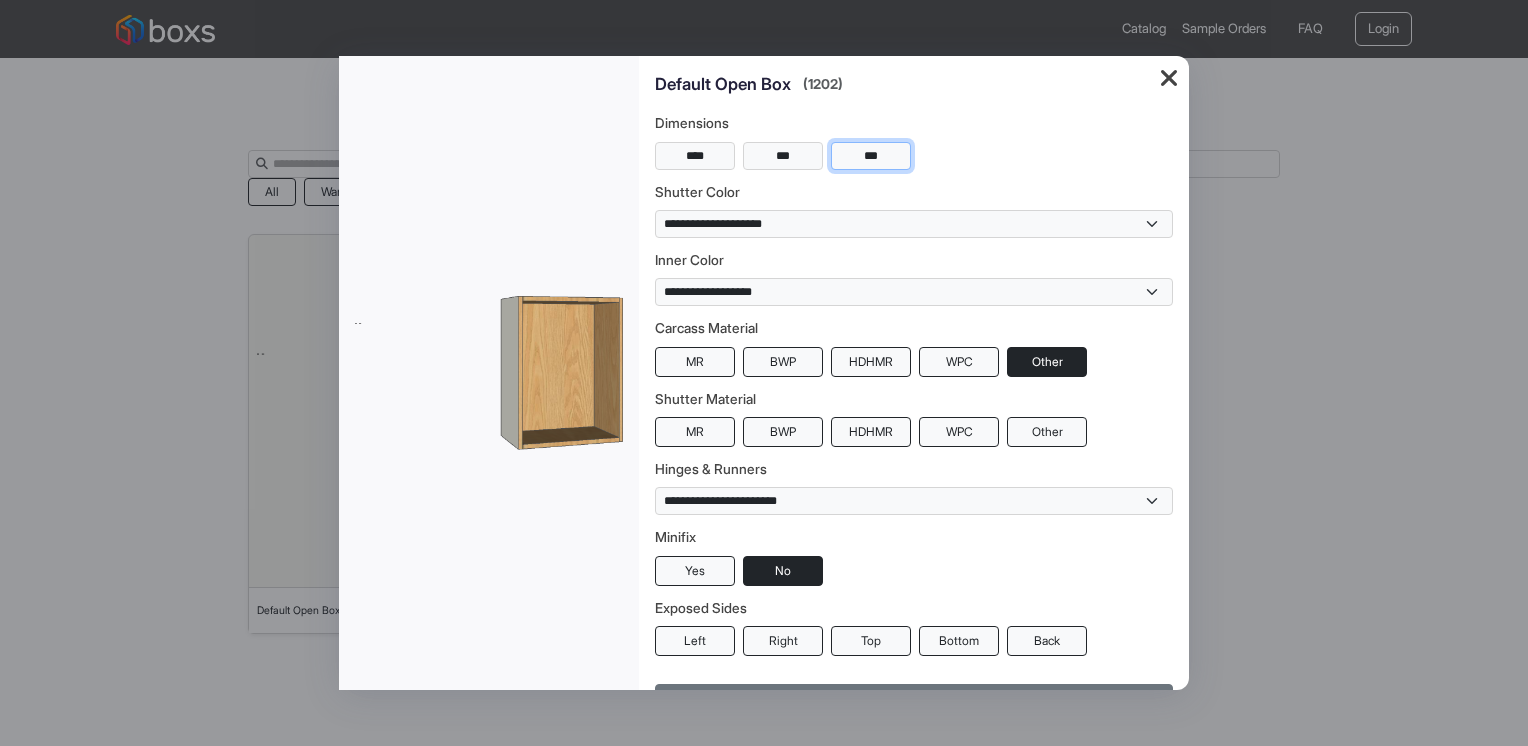 click on "***" at bounding box center (871, 156) 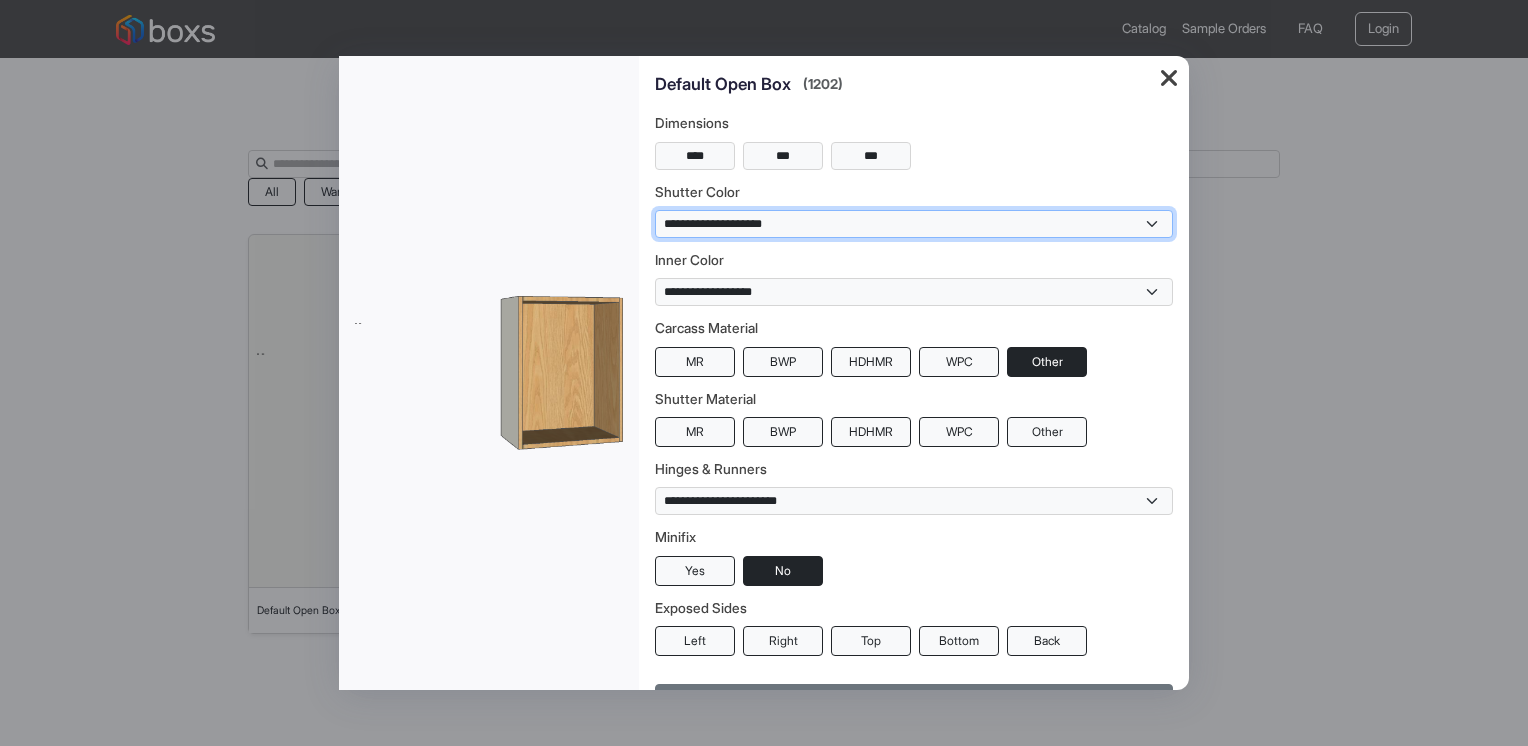 click on "**********" at bounding box center [914, 224] 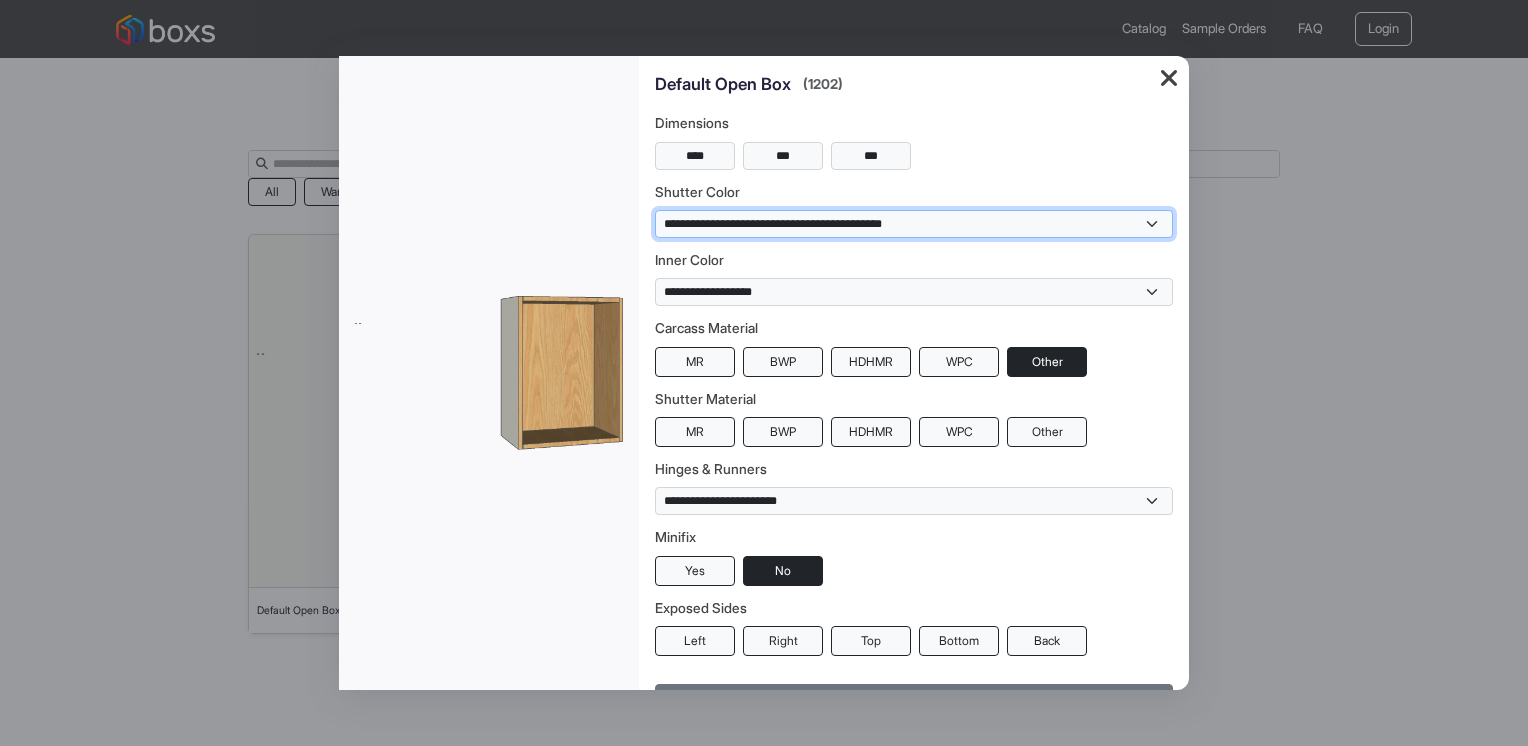 click on "**********" at bounding box center [914, 224] 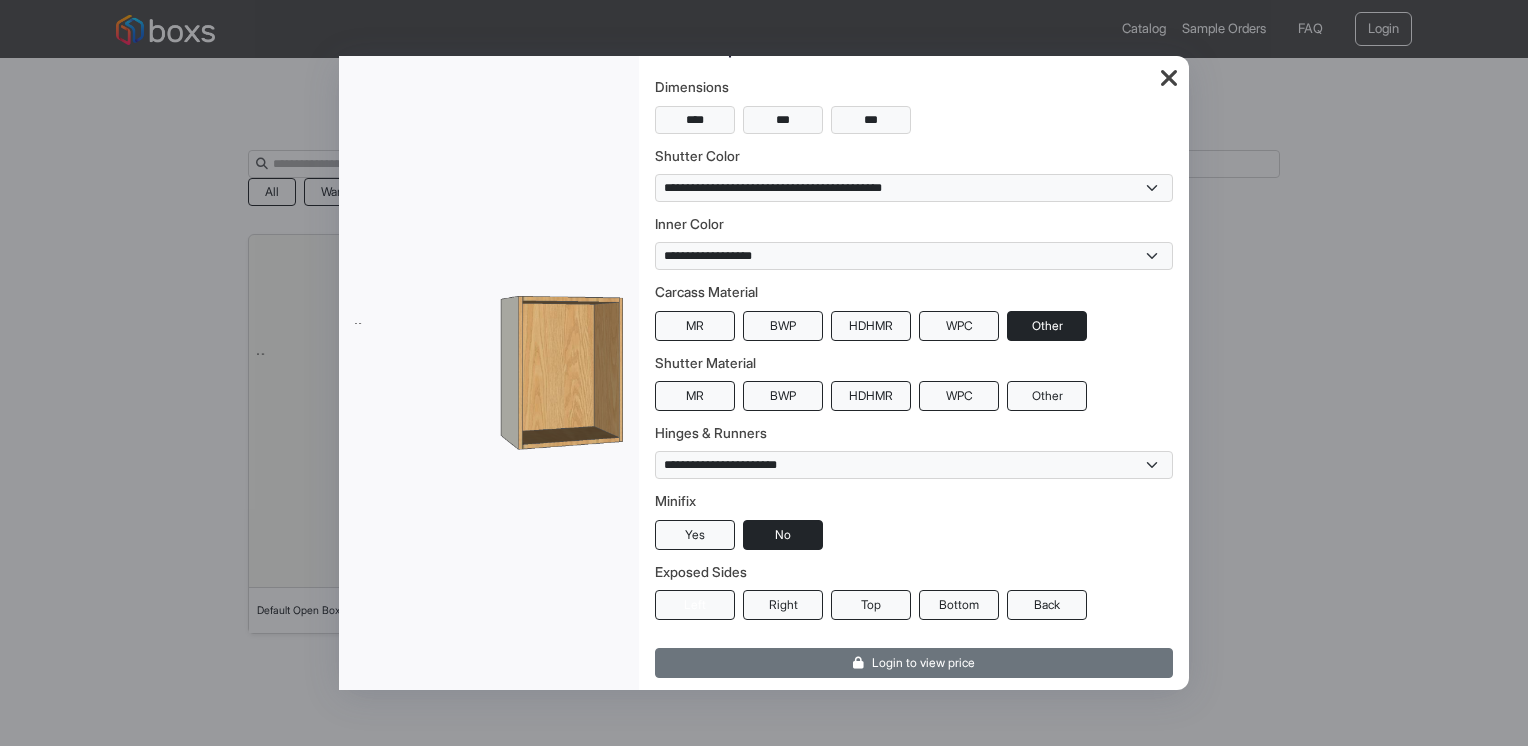 click on "Left" at bounding box center (695, 605) 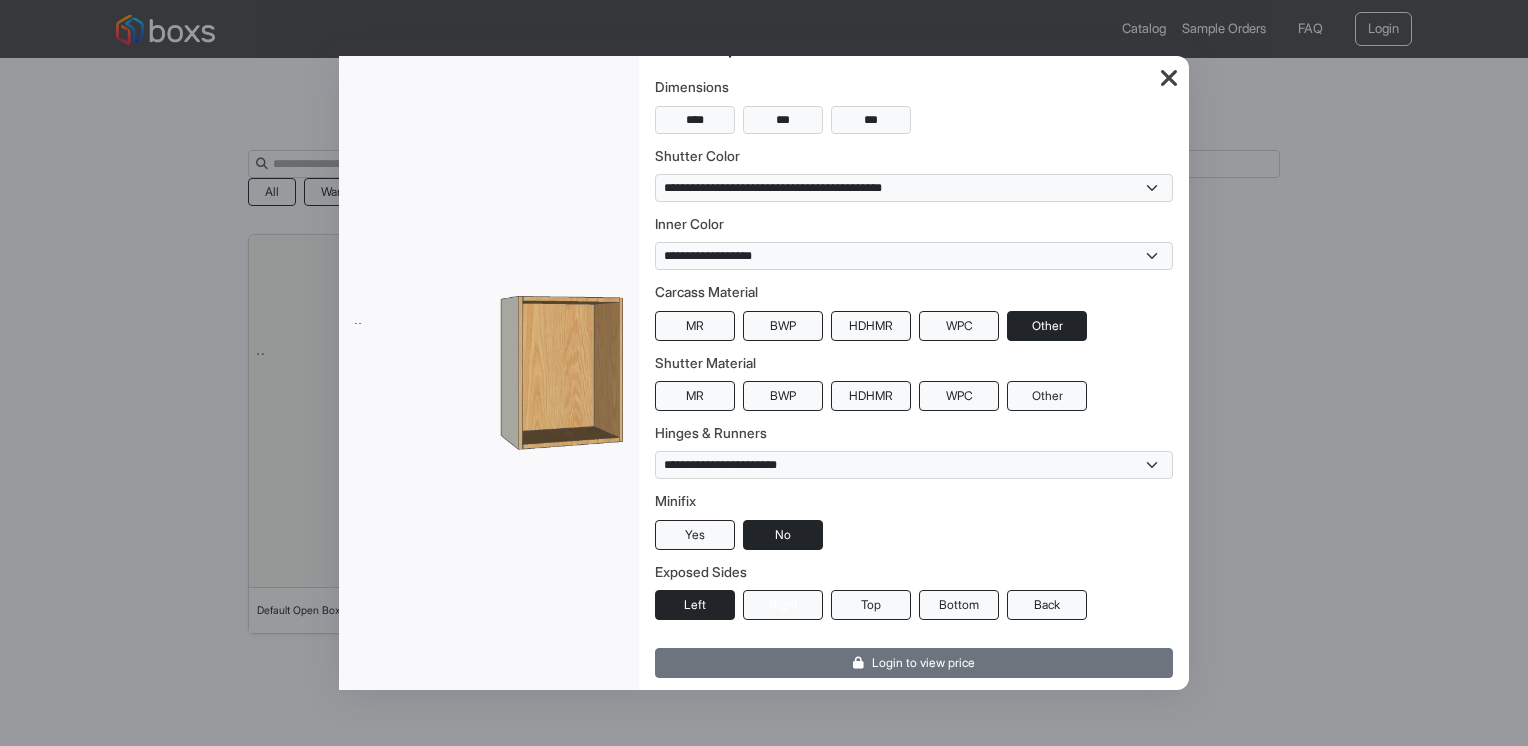 click on "Right" at bounding box center (783, 605) 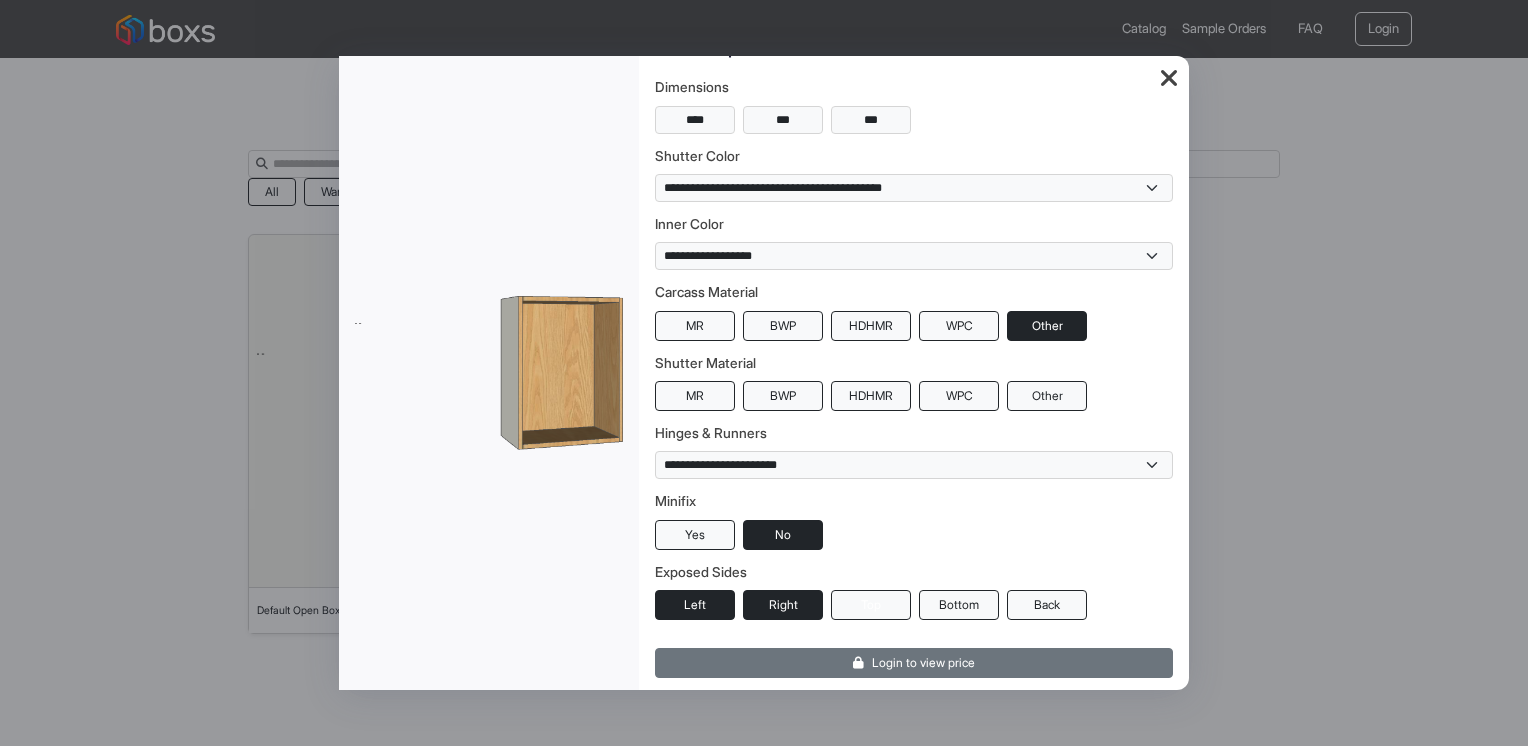 click on "Top" at bounding box center [871, 605] 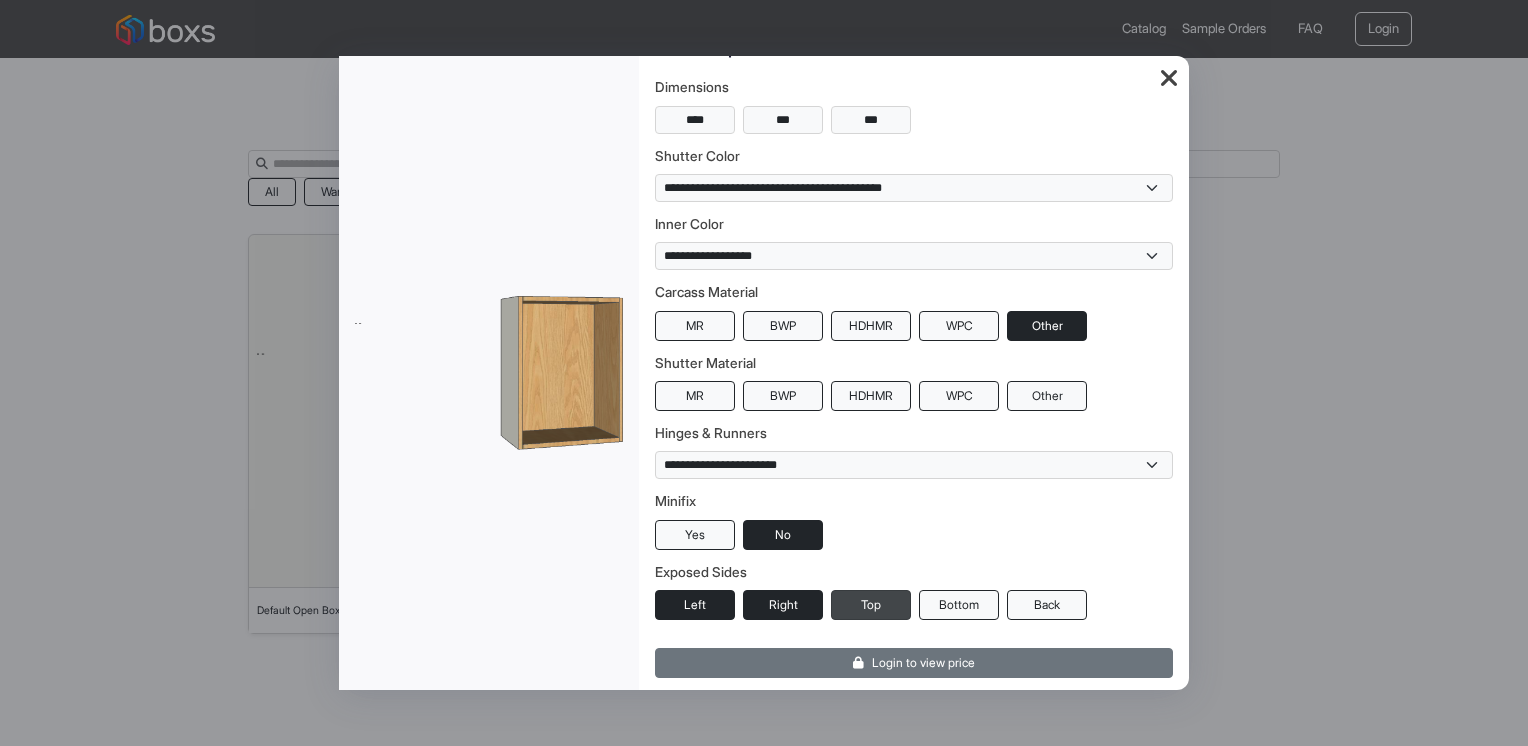 click on "Top" at bounding box center [871, 605] 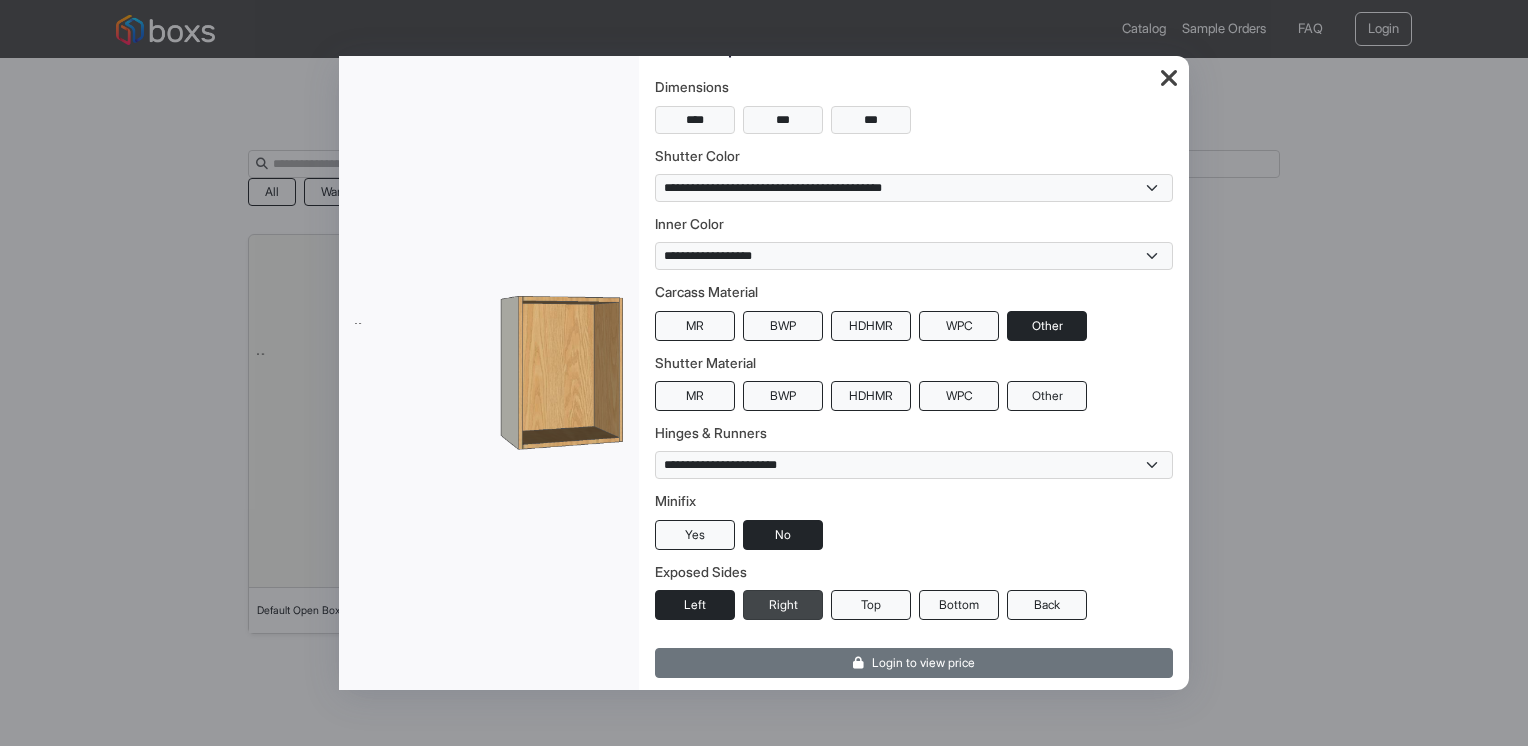 click on "Right" at bounding box center (783, 605) 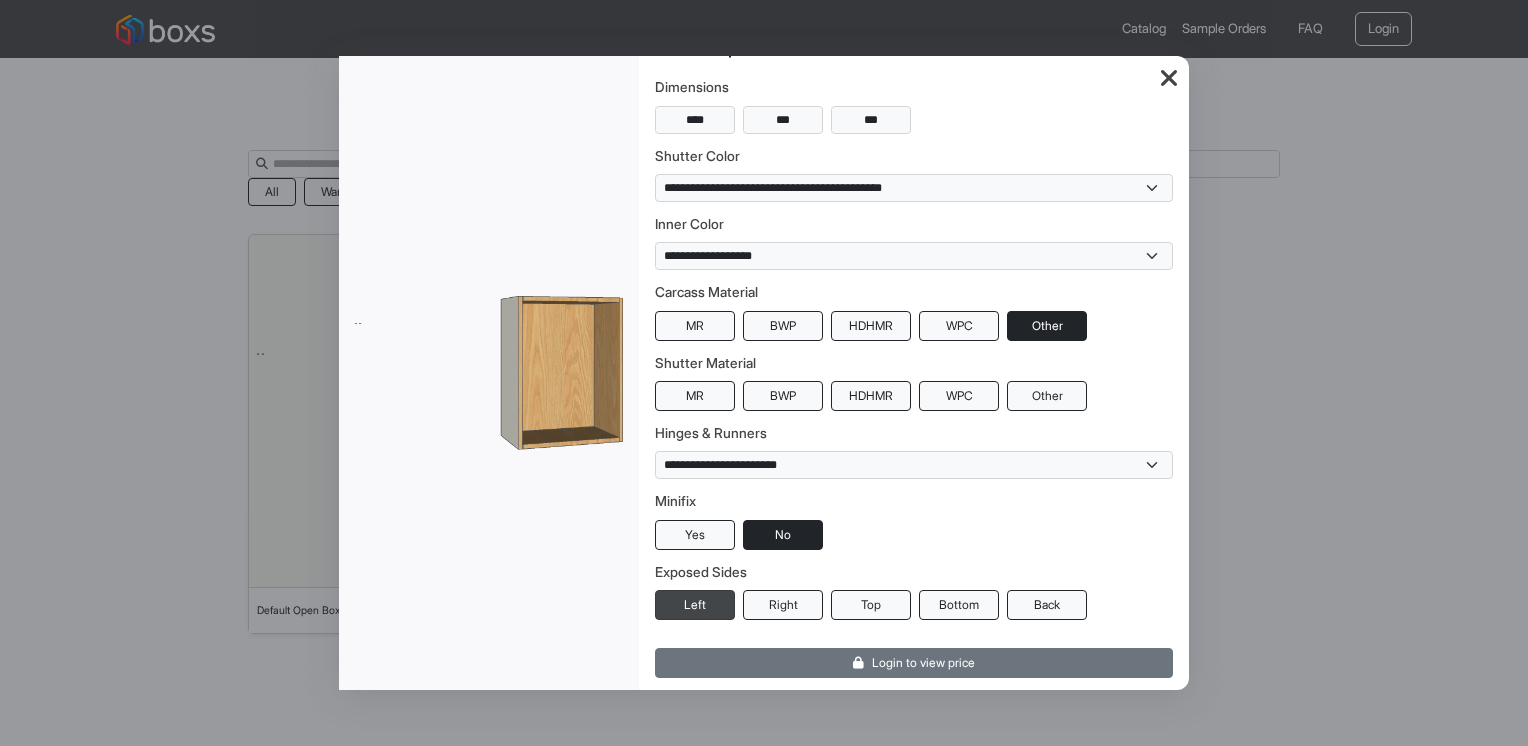click on "Left" at bounding box center [695, 605] 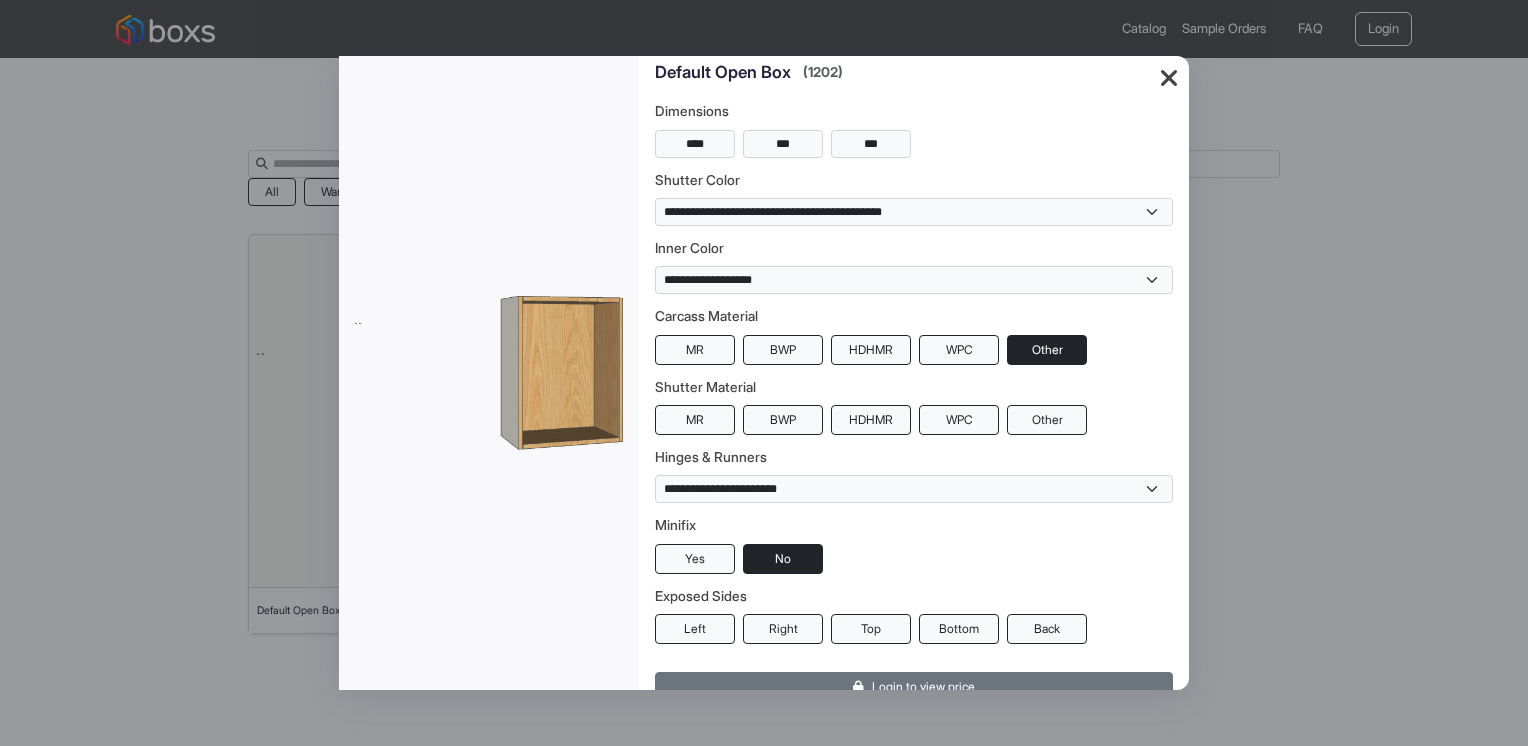scroll, scrollTop: 0, scrollLeft: 0, axis: both 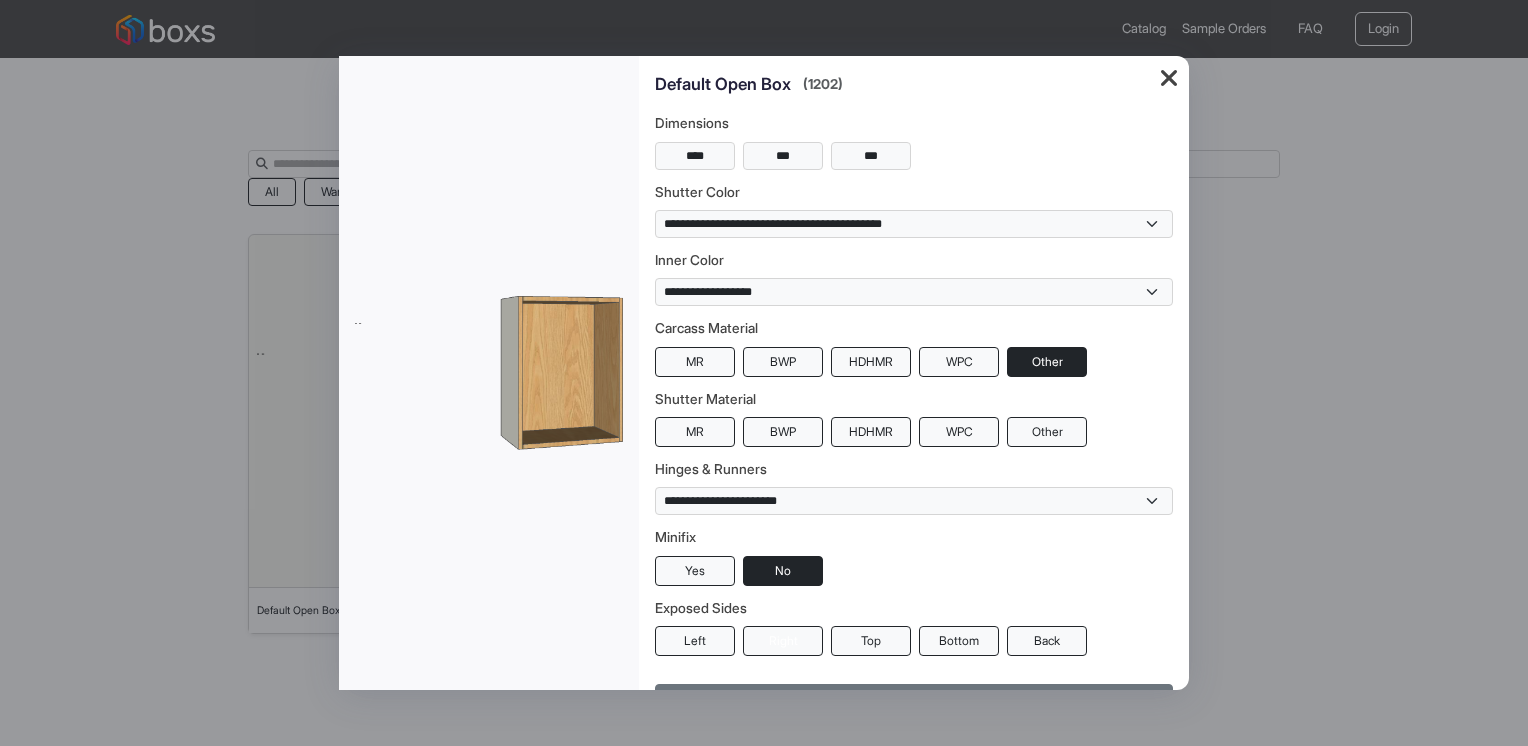 click on "Right" at bounding box center (783, 641) 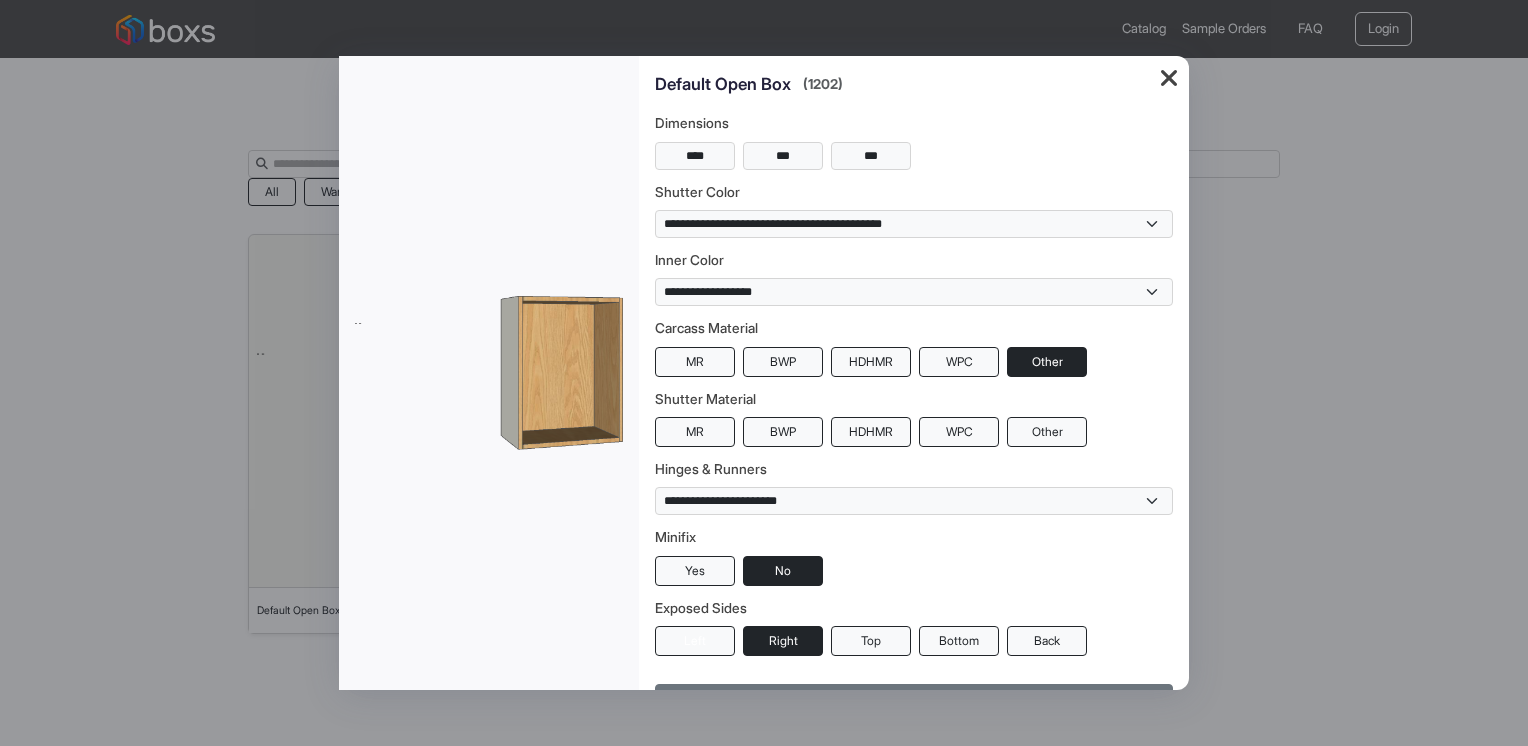 click on "Left" at bounding box center (695, 641) 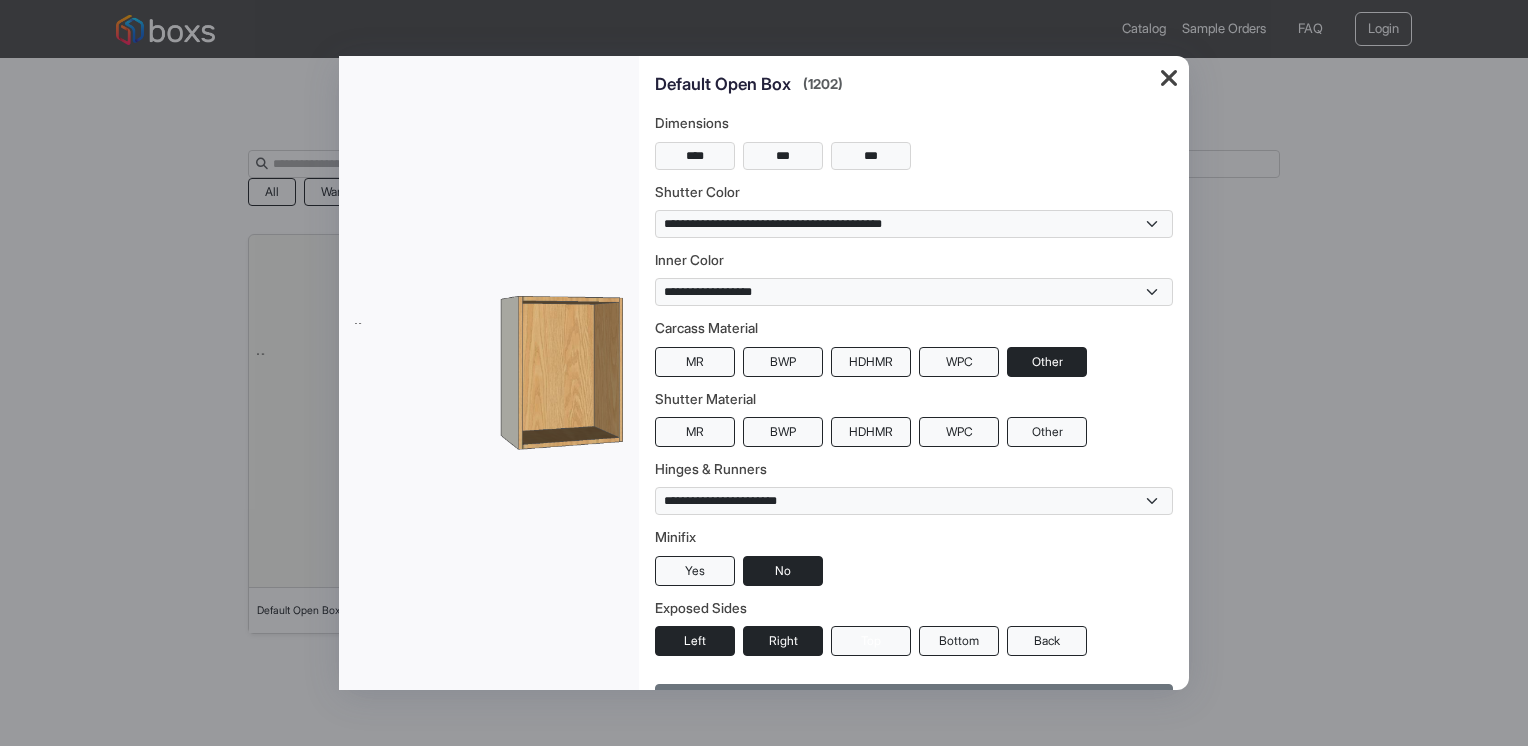 click on "Top" at bounding box center [871, 641] 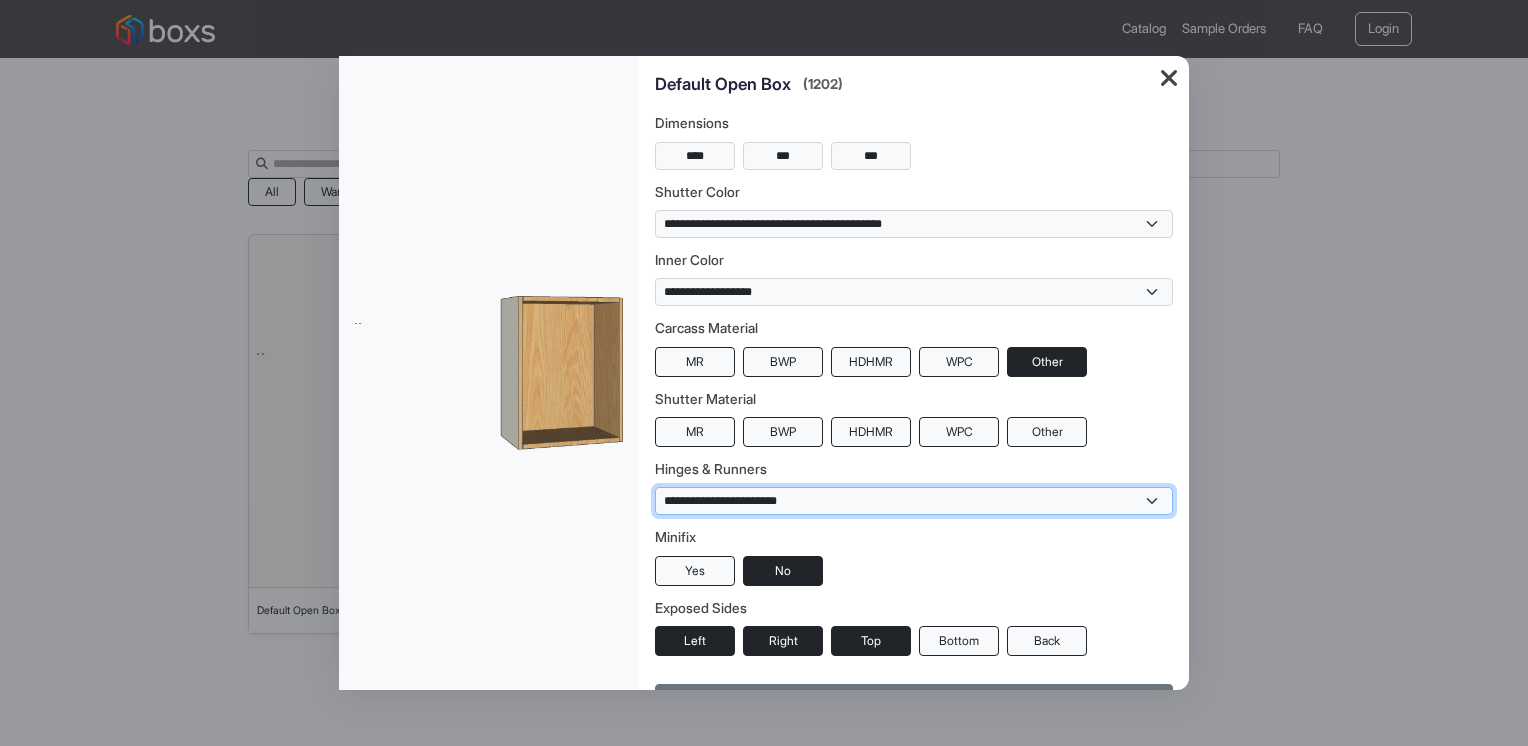 click on "**********" at bounding box center [914, 501] 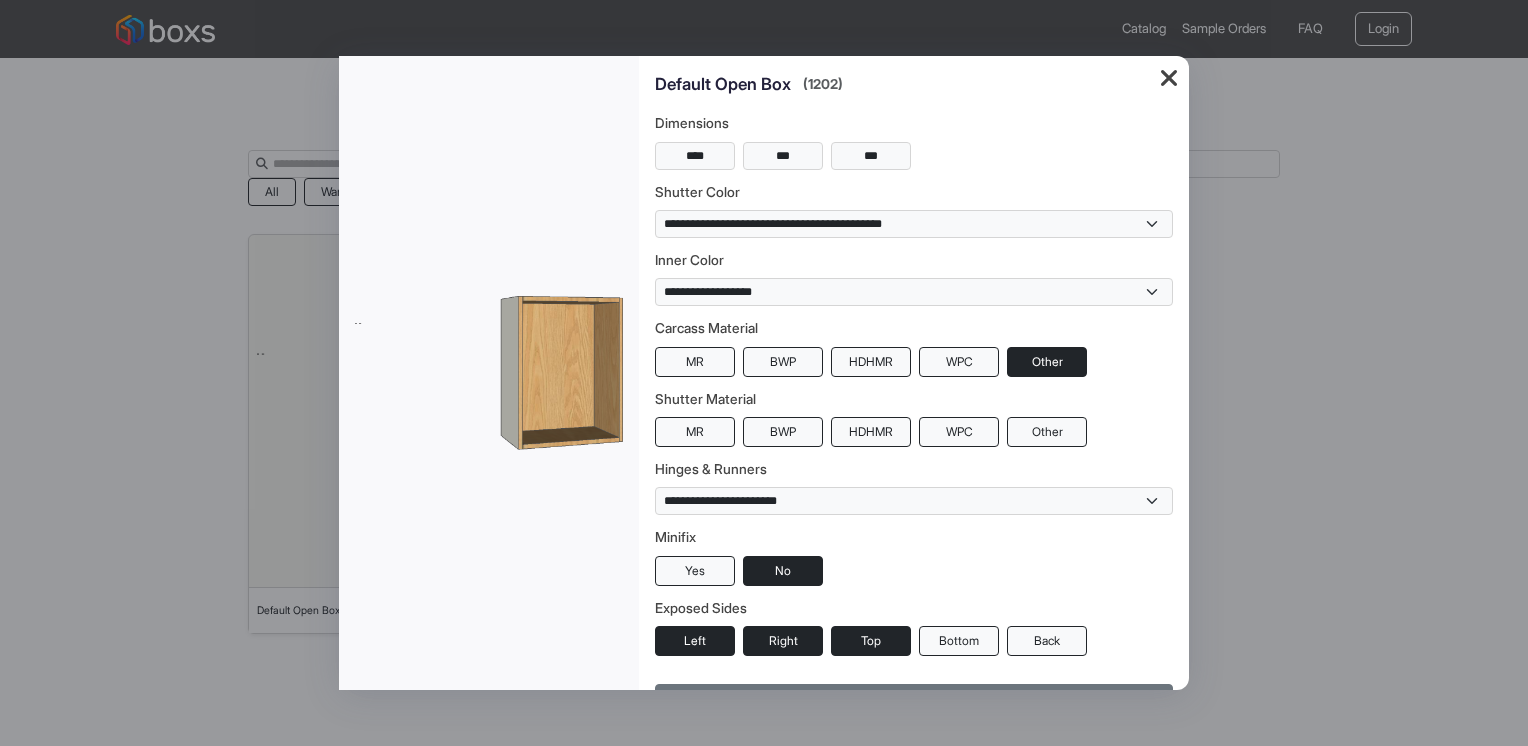 click on "**********" at bounding box center (764, 373) 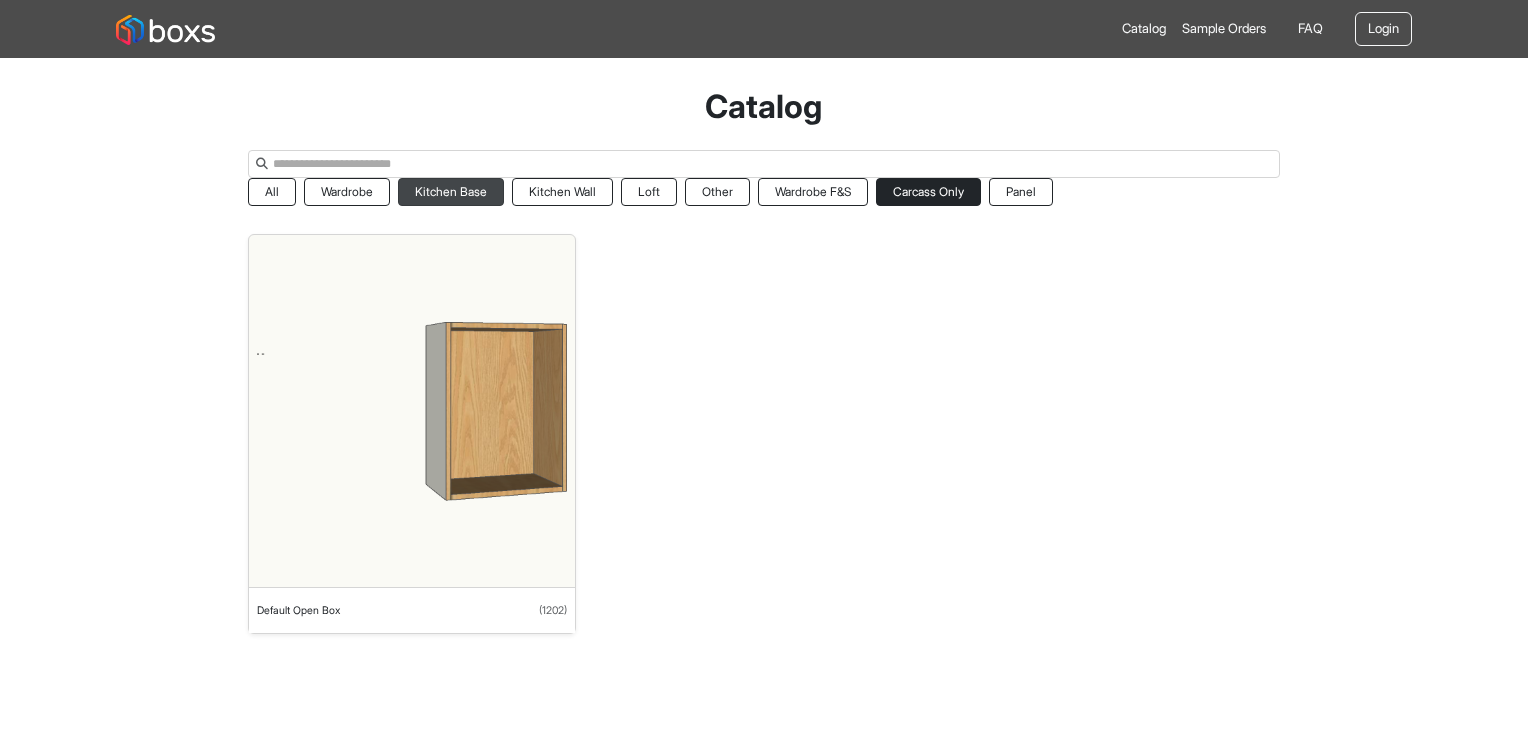 click on "Kitchen Base" at bounding box center [451, 192] 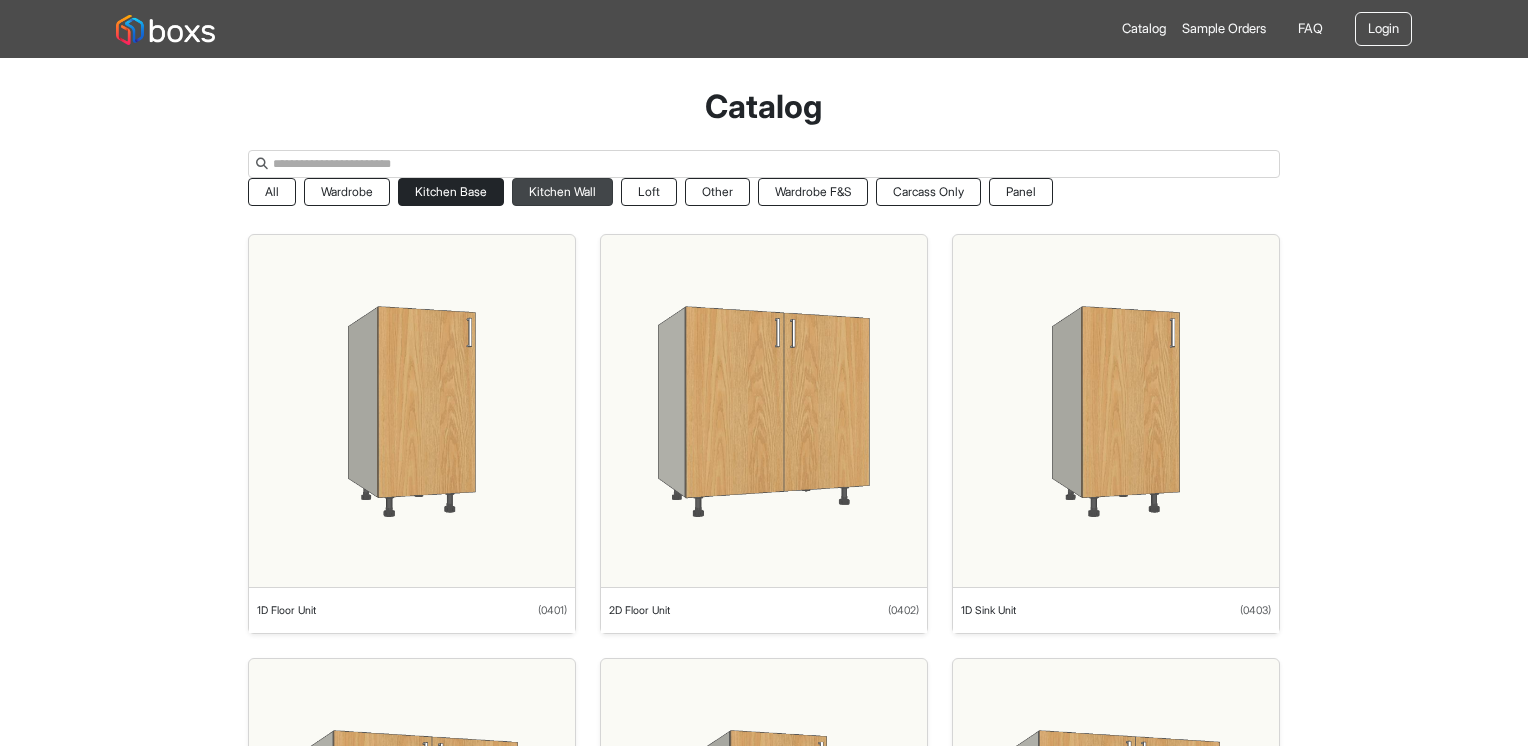 click on "Kitchen Wall" at bounding box center [562, 192] 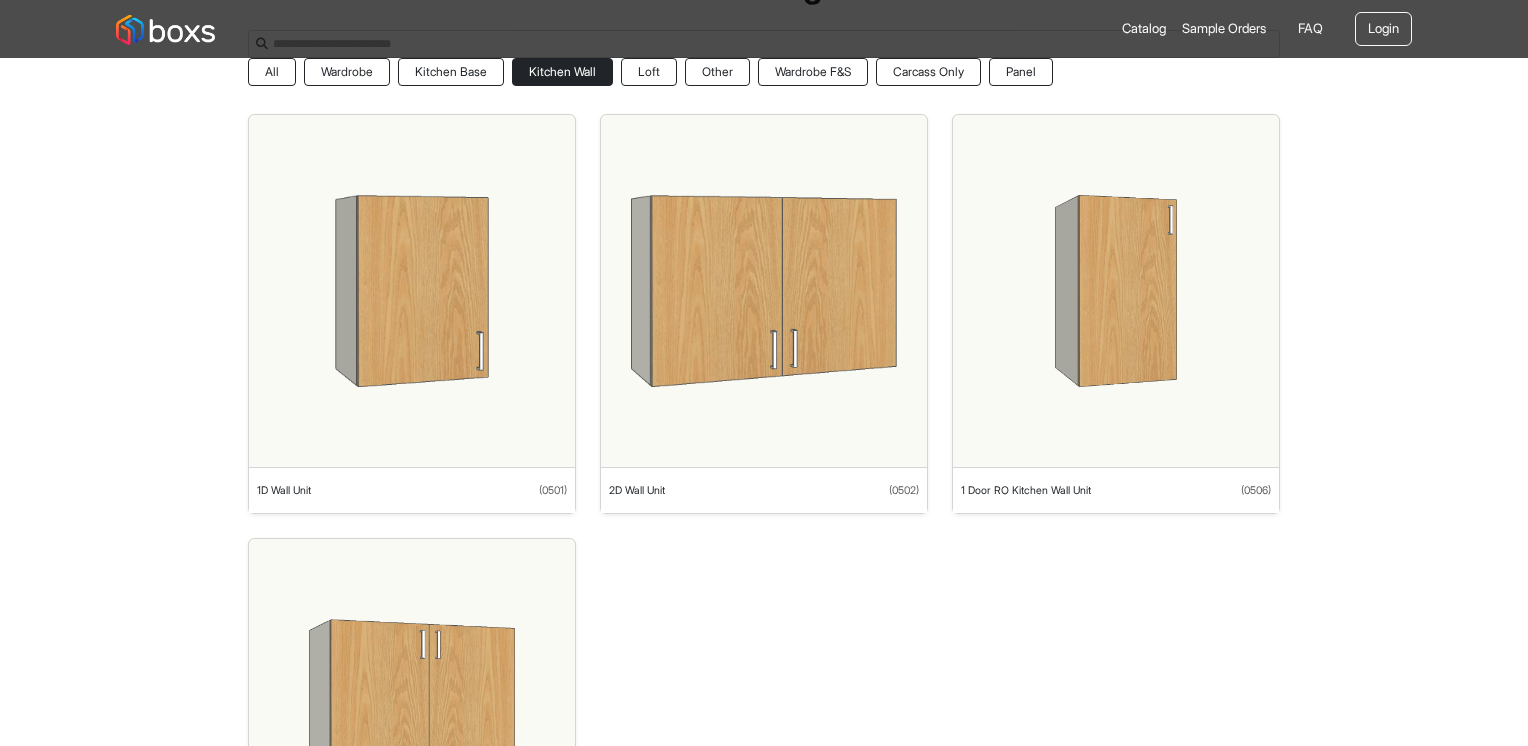 scroll, scrollTop: 0, scrollLeft: 0, axis: both 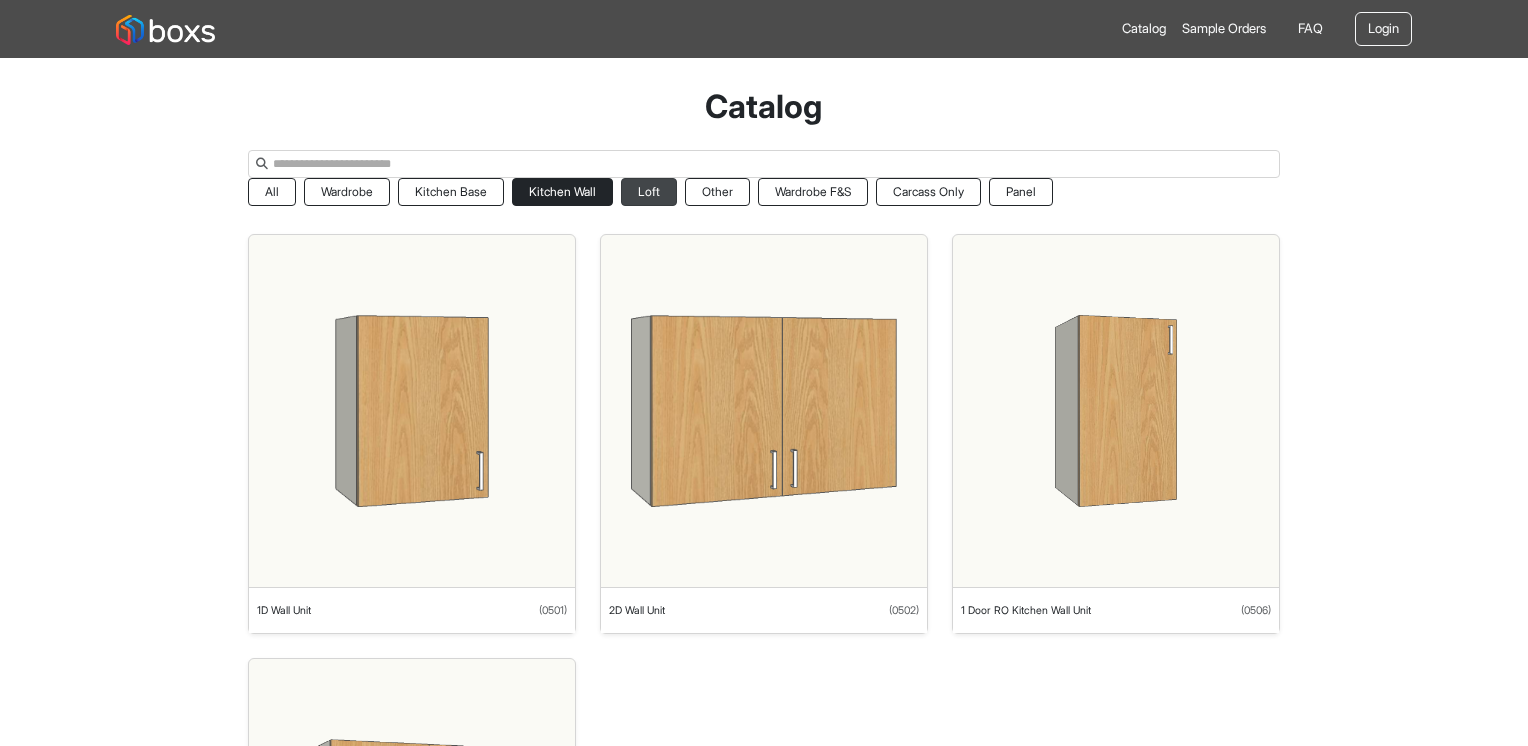 click on "Loft" at bounding box center [649, 192] 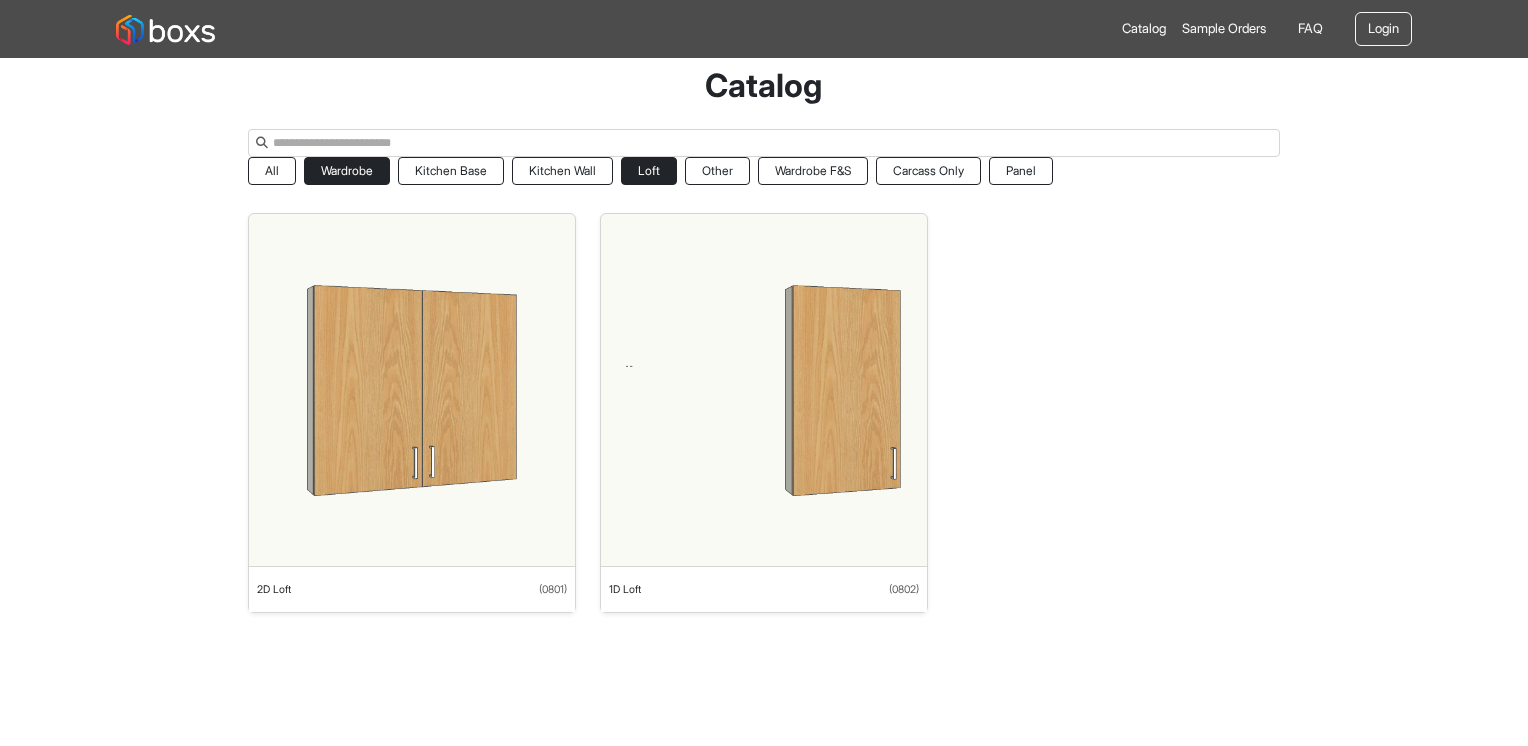 scroll, scrollTop: 0, scrollLeft: 0, axis: both 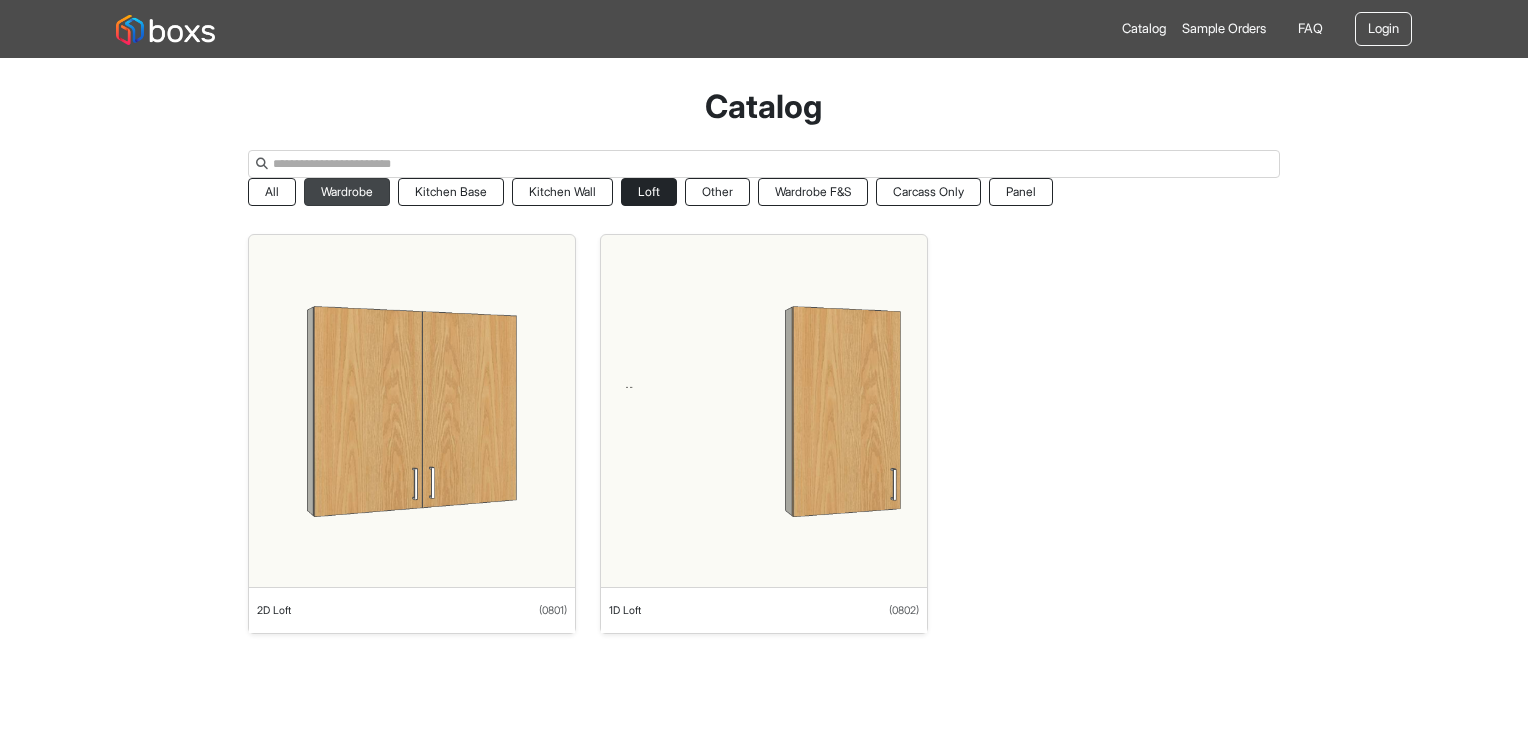 click on "Wardrobe" at bounding box center [347, 192] 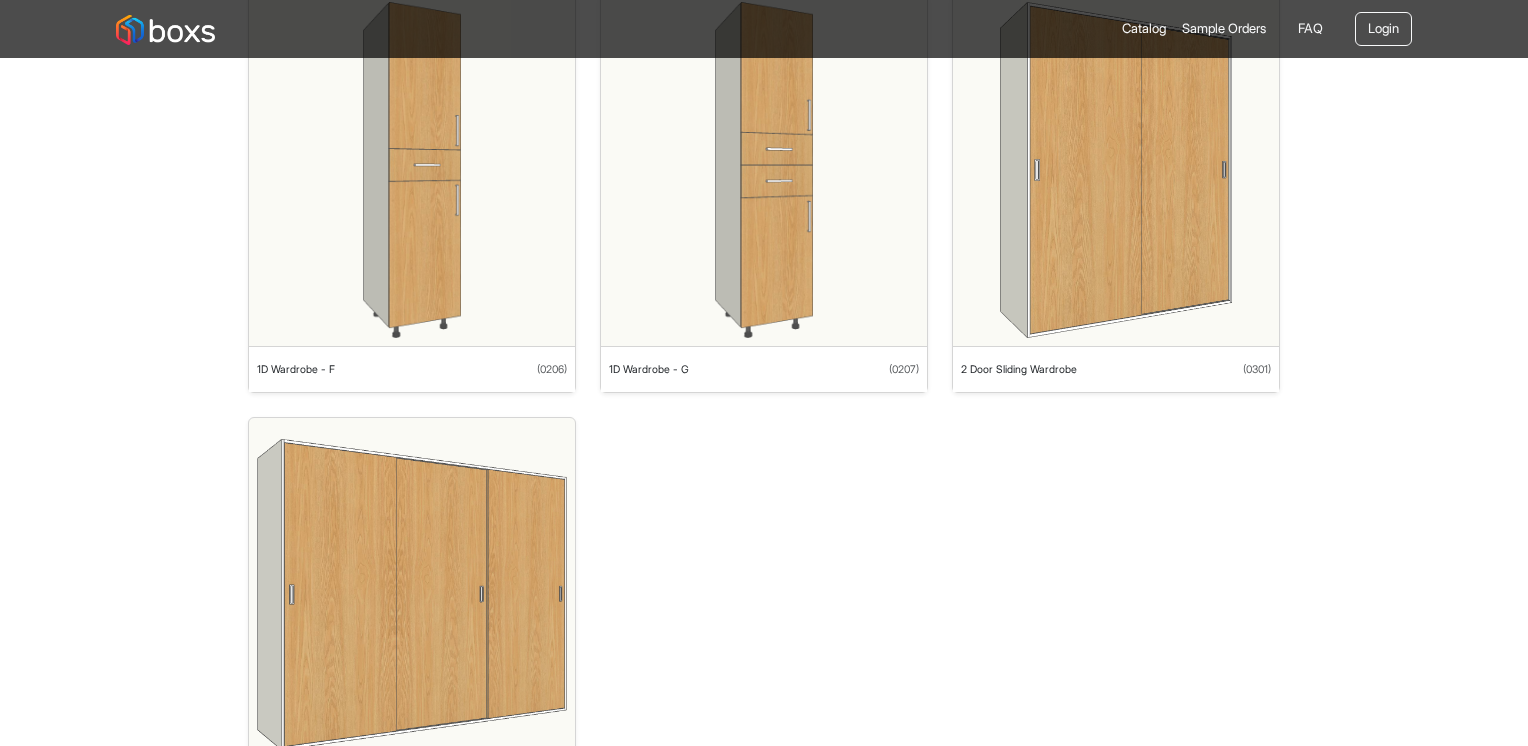 scroll, scrollTop: 3280, scrollLeft: 0, axis: vertical 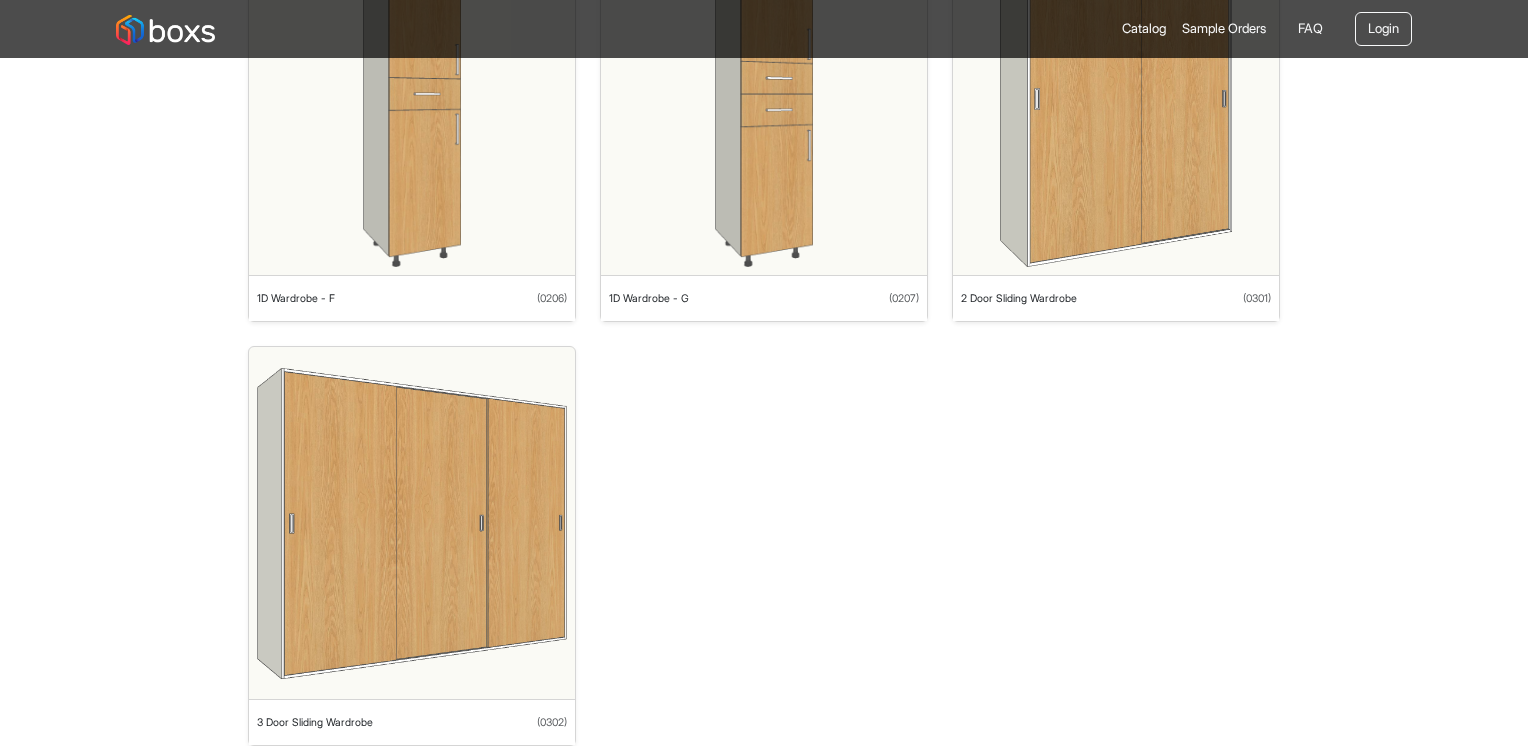 click on "3 Door Sliding Wardrobe ( 0302 )" at bounding box center (412, 722) 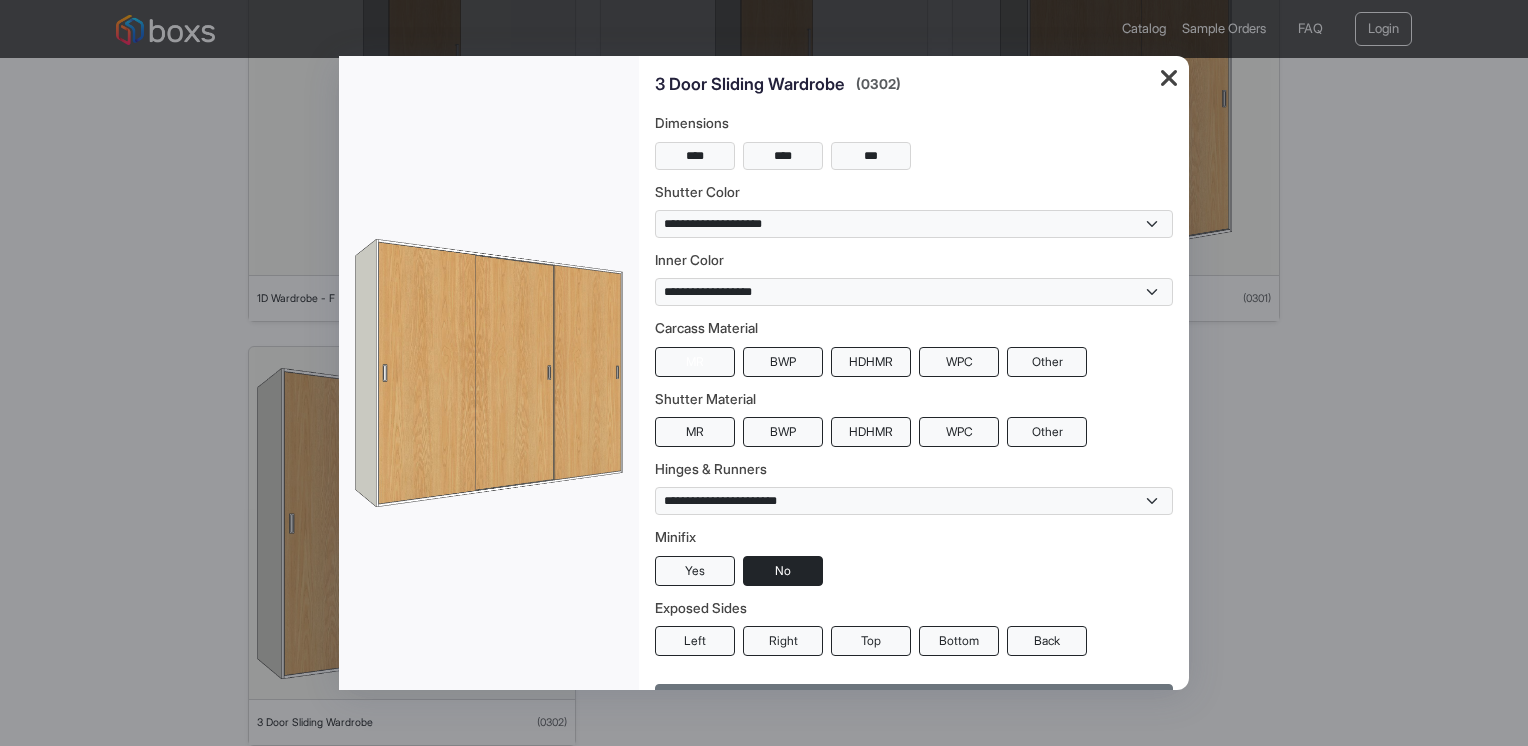 click on "MR" at bounding box center (695, 362) 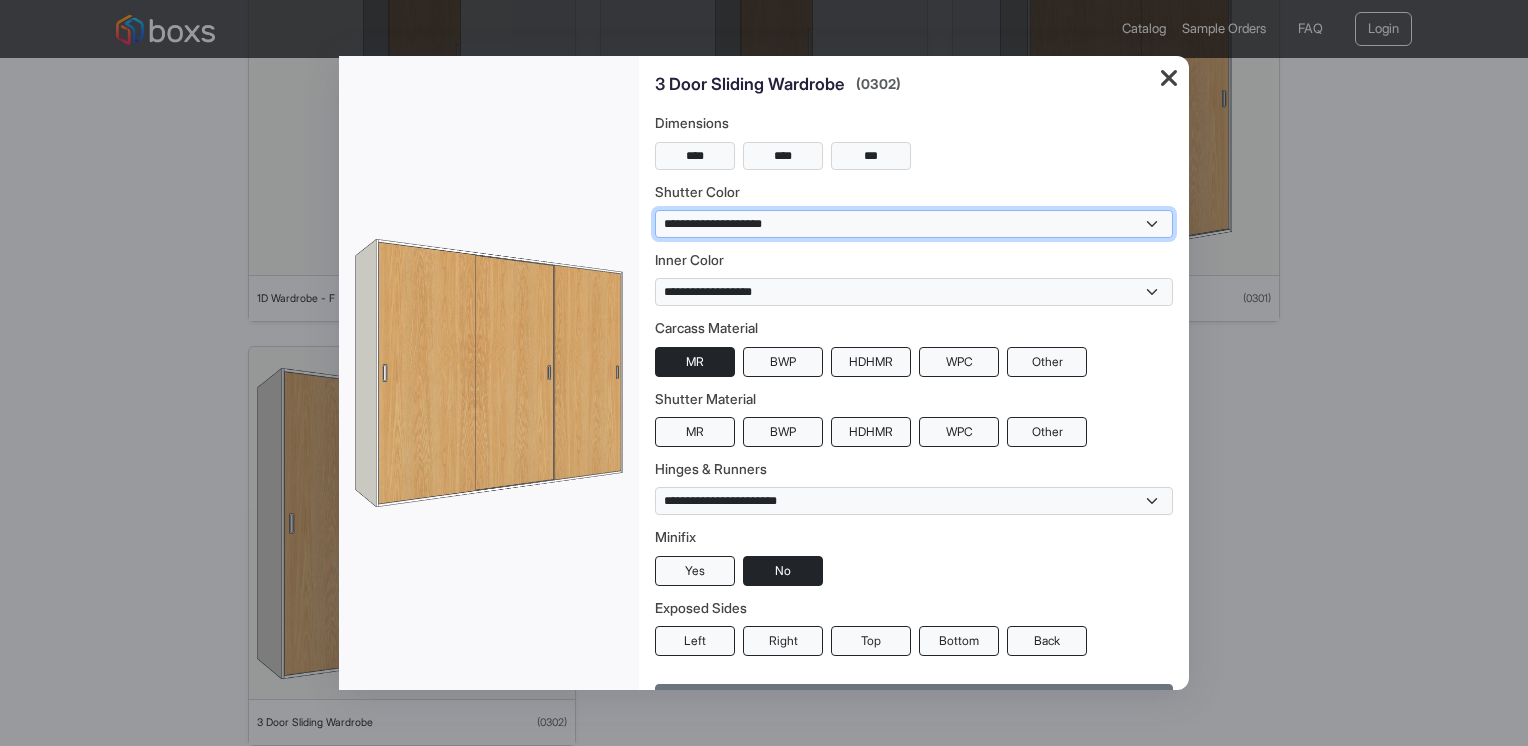 click on "**********" at bounding box center [914, 224] 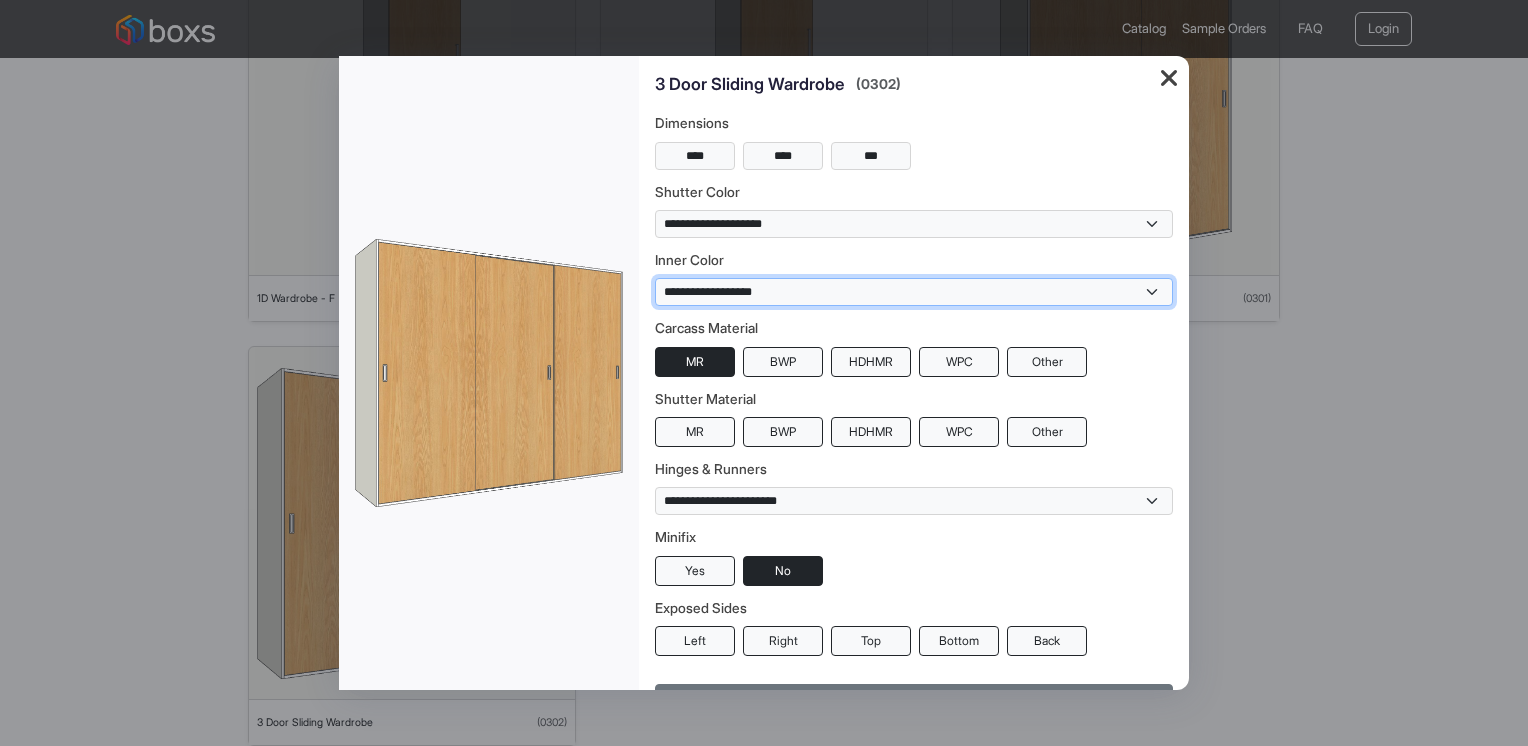 click on "**********" at bounding box center [914, 292] 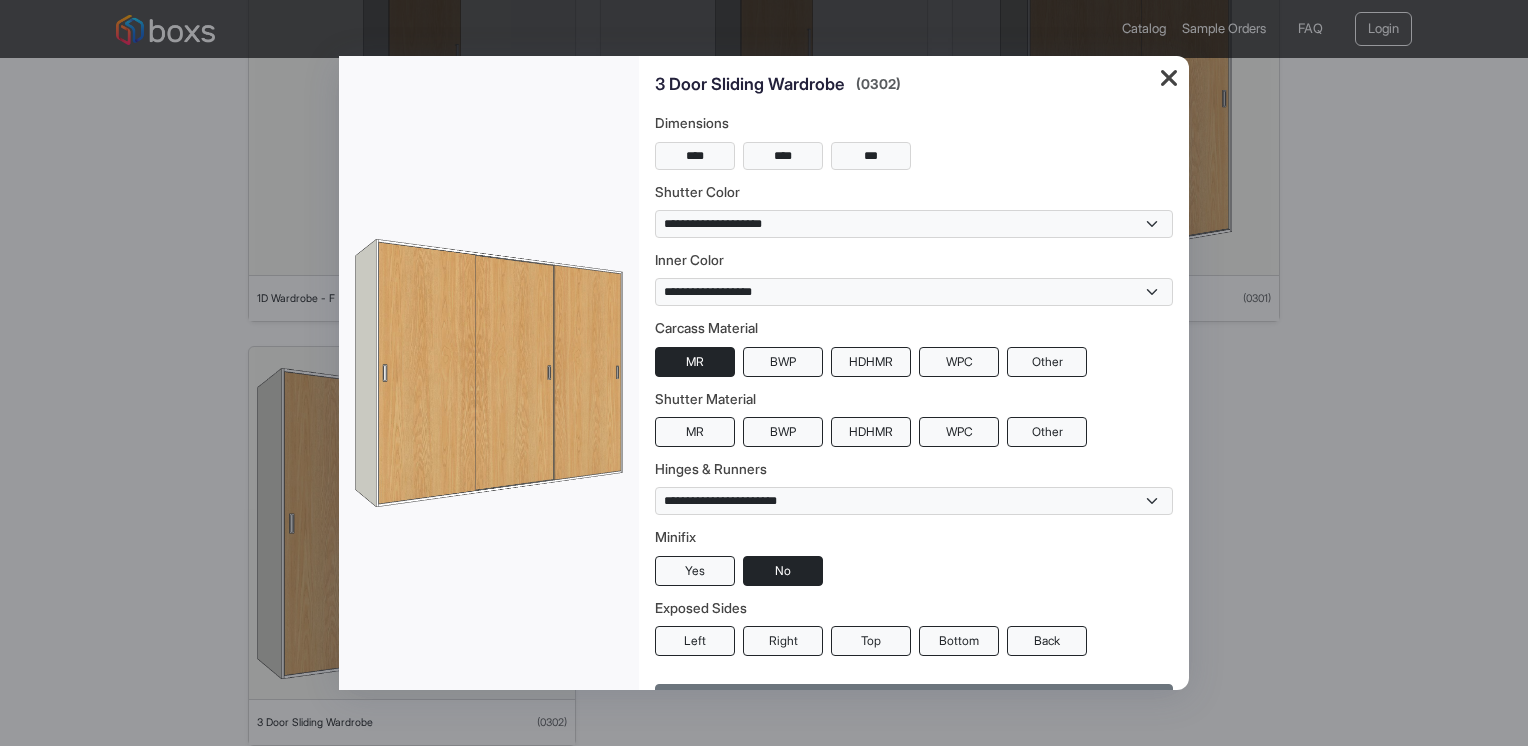 click on "**********" at bounding box center [914, 278] 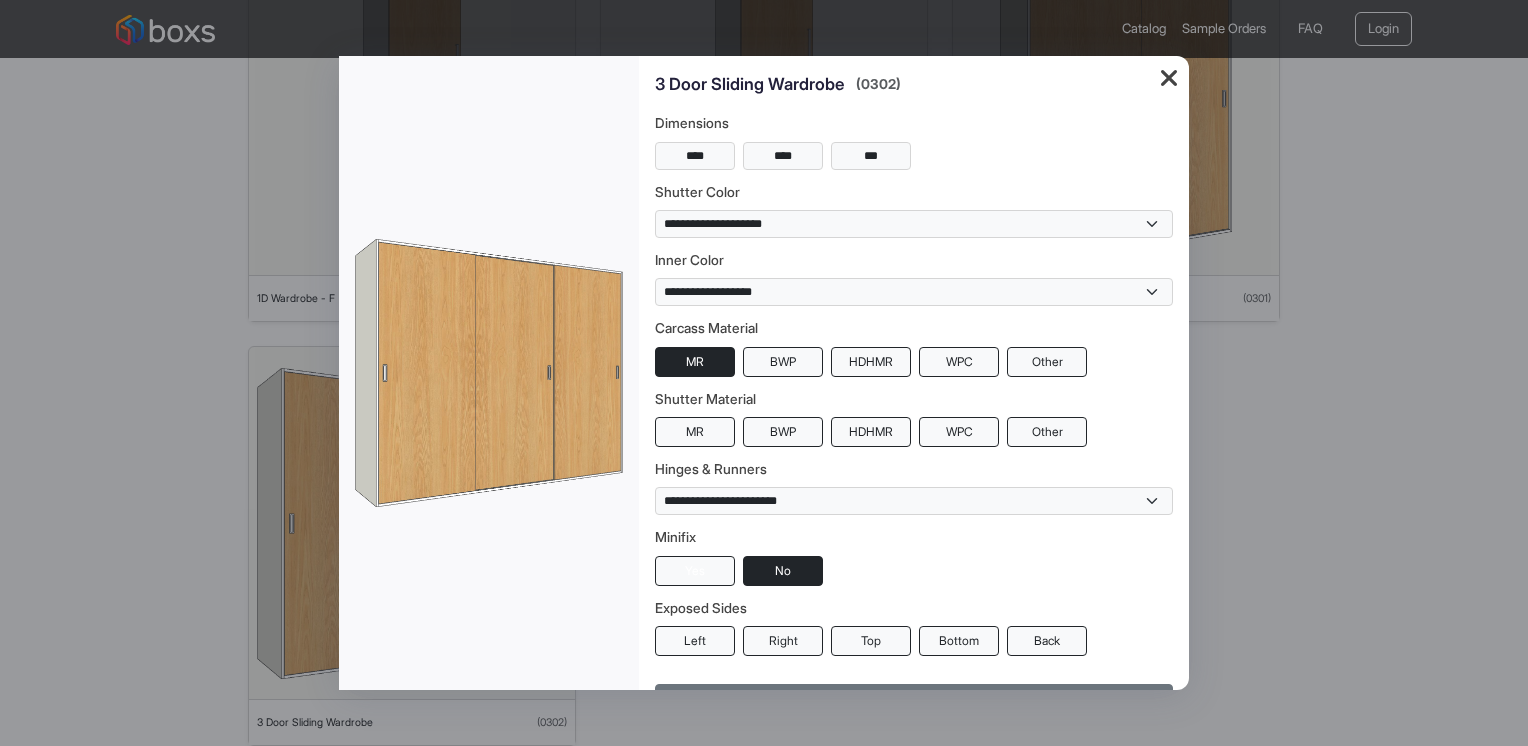click on "Yes" at bounding box center [695, 571] 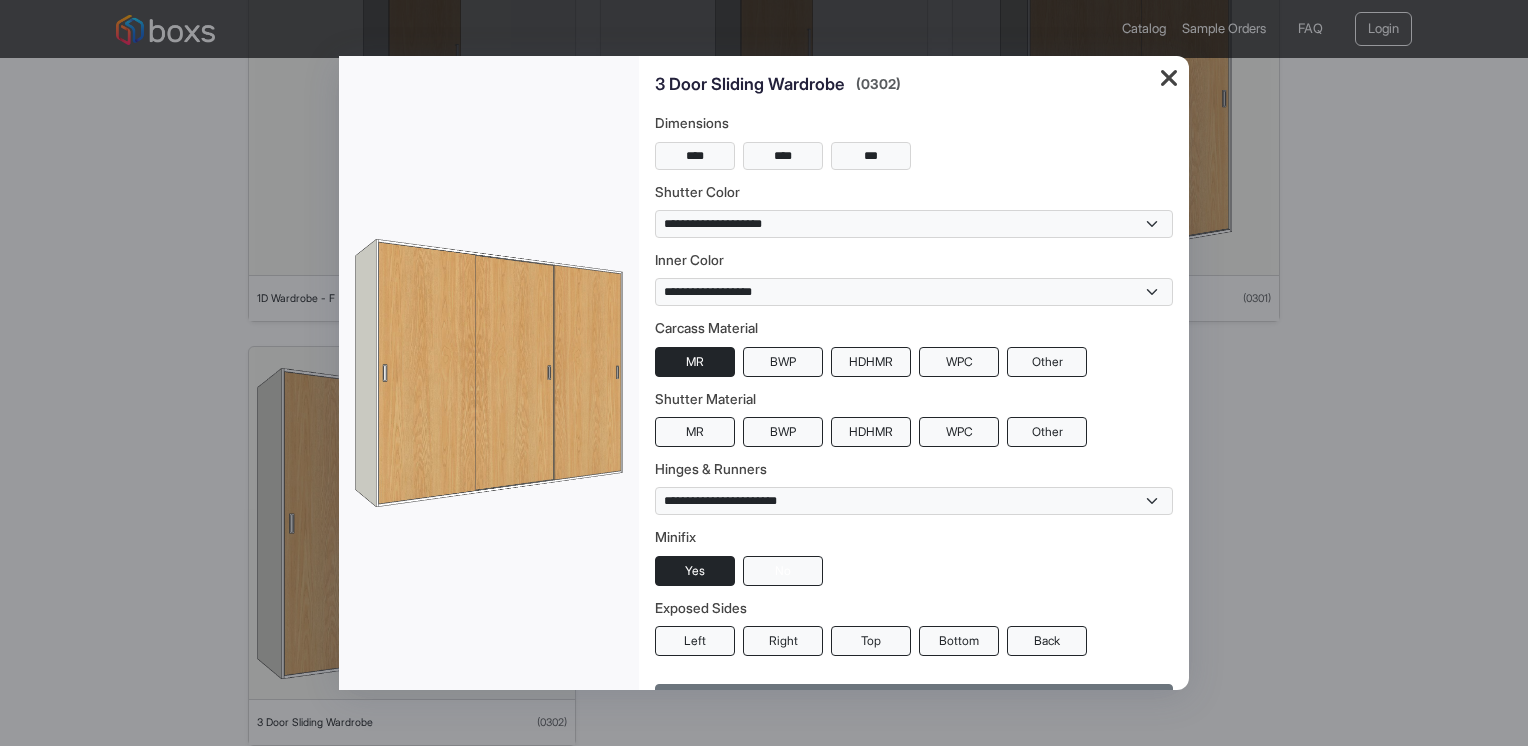 click on "No" at bounding box center [783, 571] 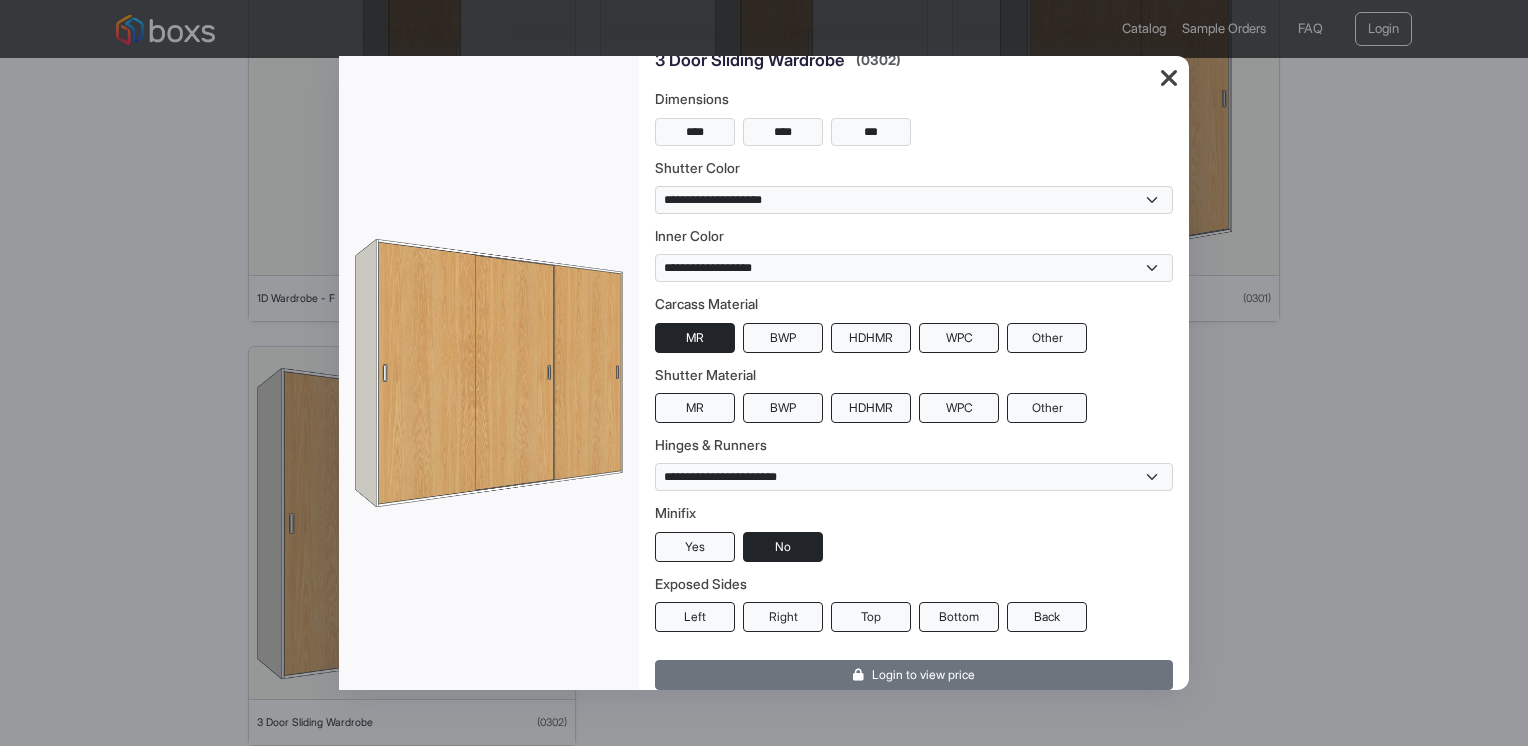scroll, scrollTop: 36, scrollLeft: 0, axis: vertical 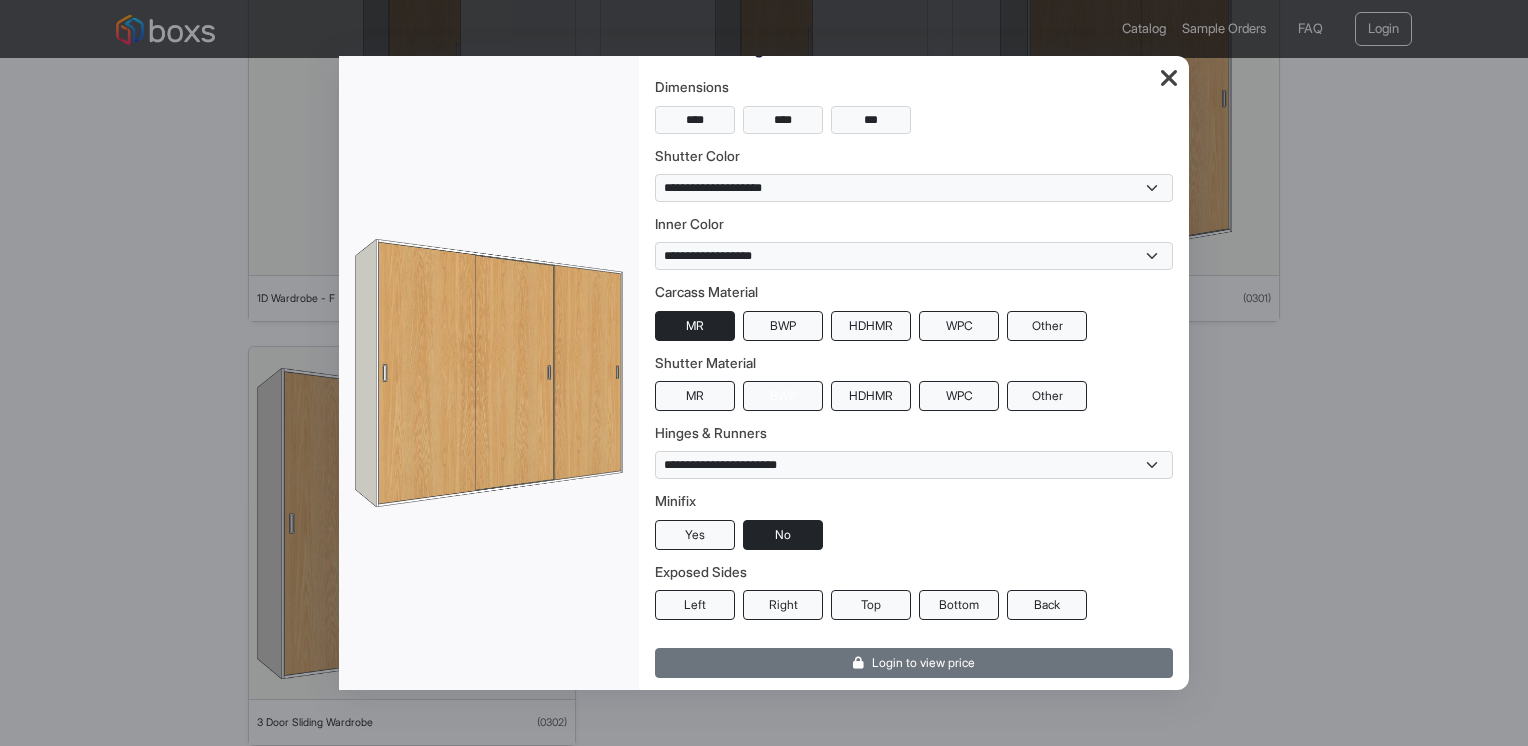 click on "BWP" at bounding box center (783, 396) 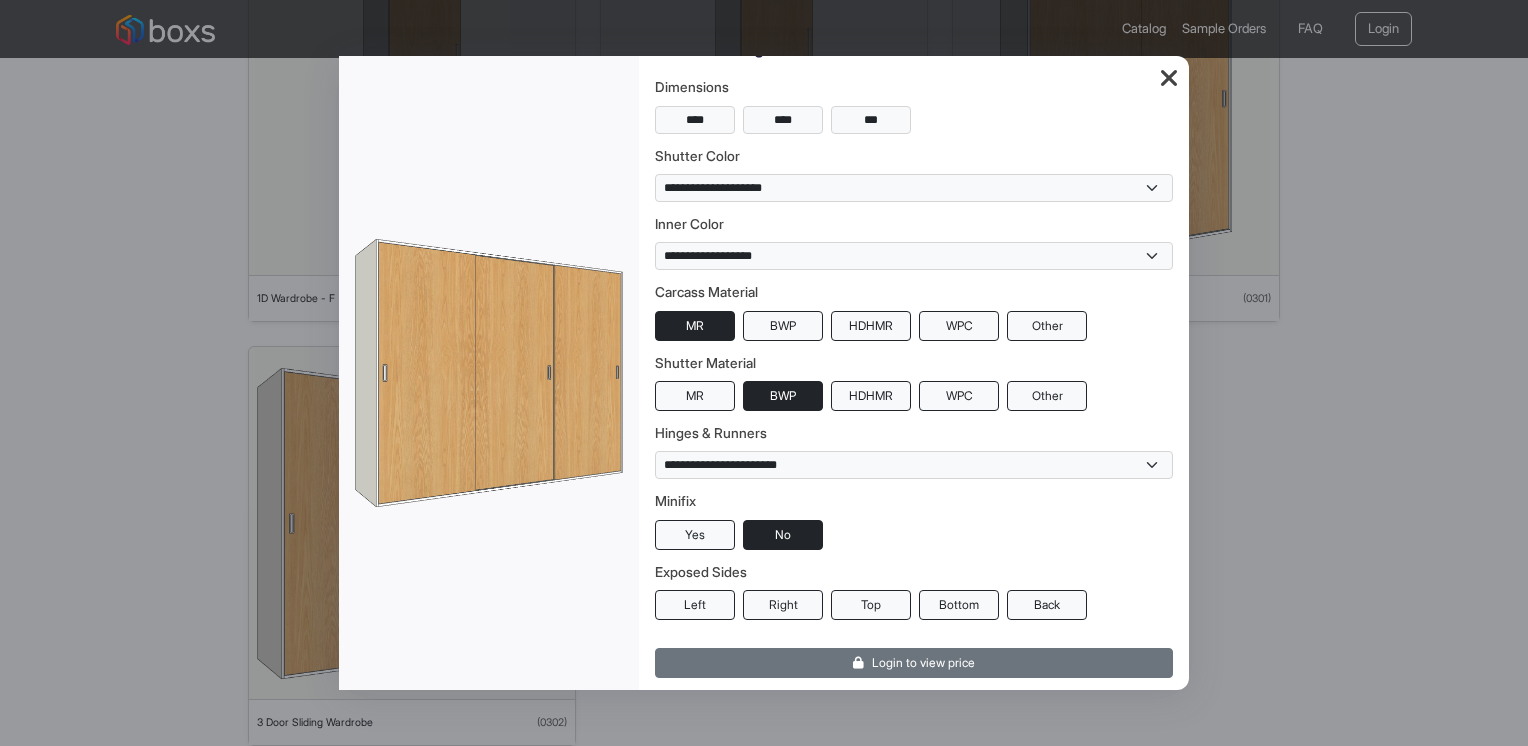 click at bounding box center (1169, 79) 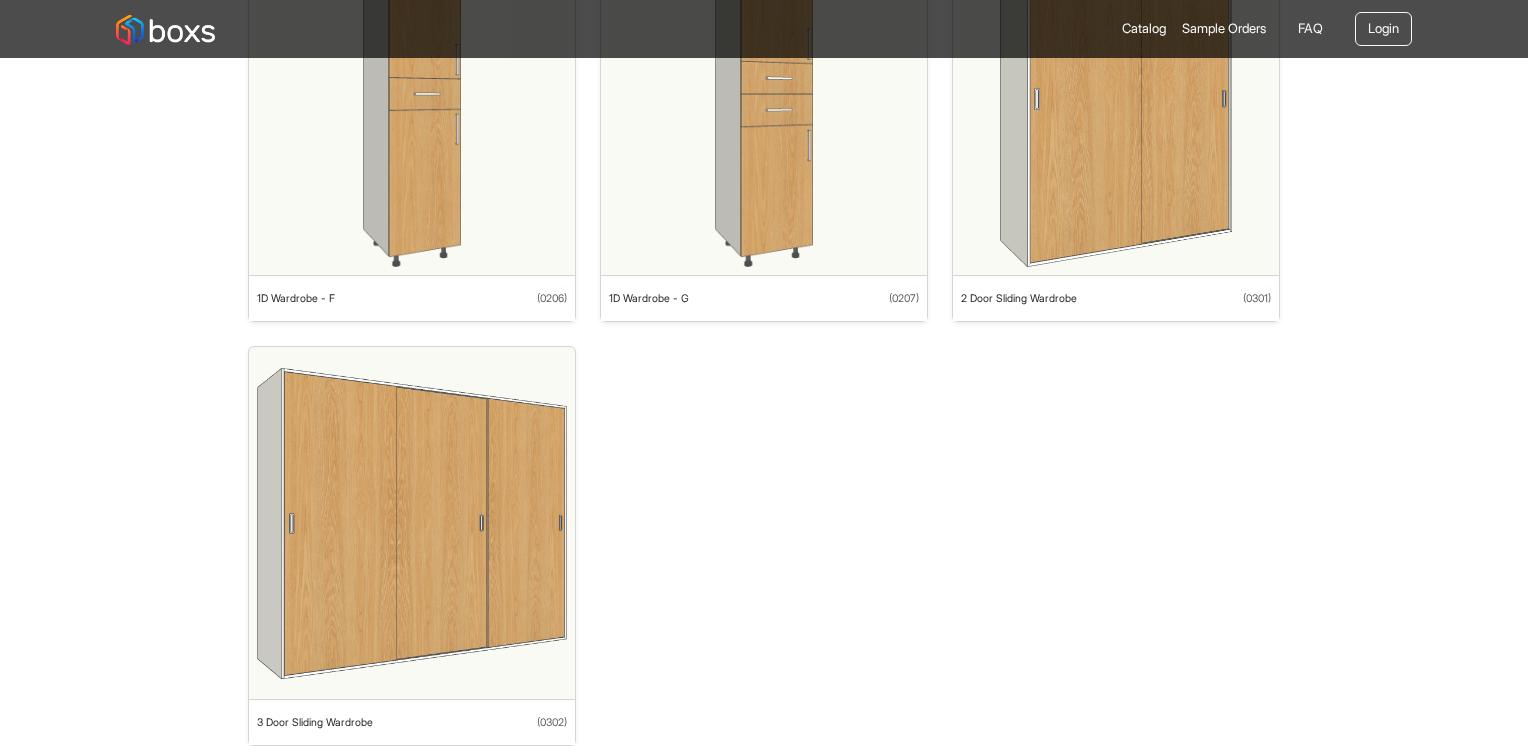 click on "Sample Orders" at bounding box center (1224, 29) 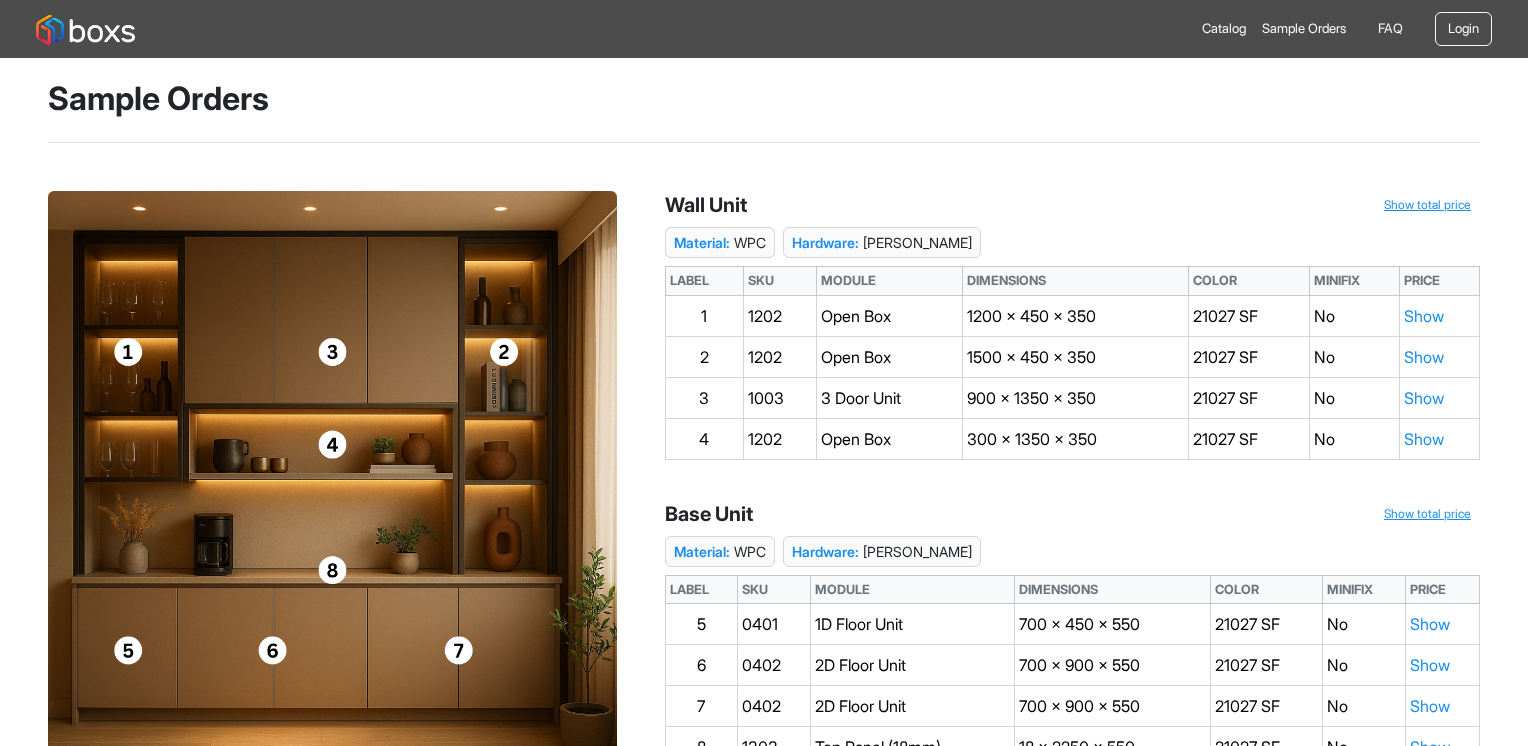 scroll, scrollTop: 0, scrollLeft: 0, axis: both 